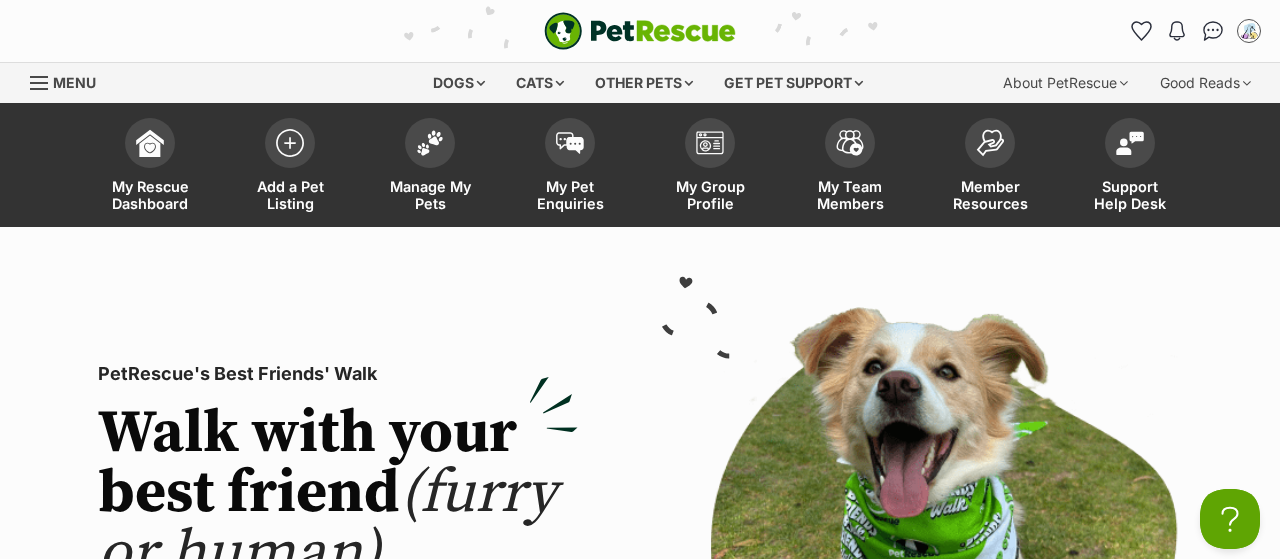 scroll, scrollTop: 0, scrollLeft: 0, axis: both 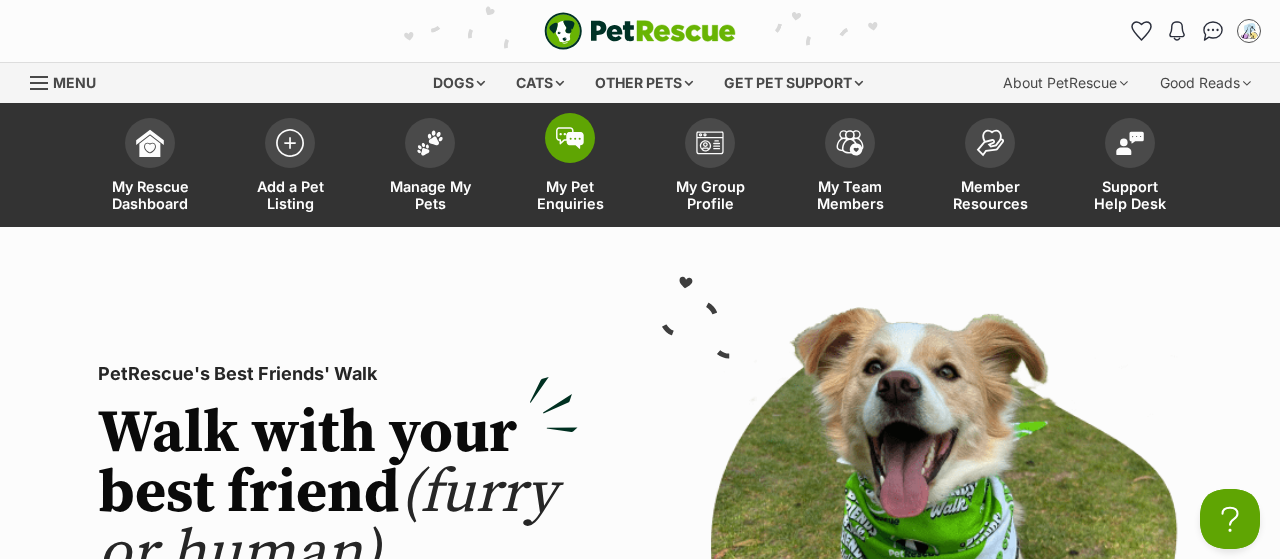 click on "My Pet Enquiries" at bounding box center [570, 167] 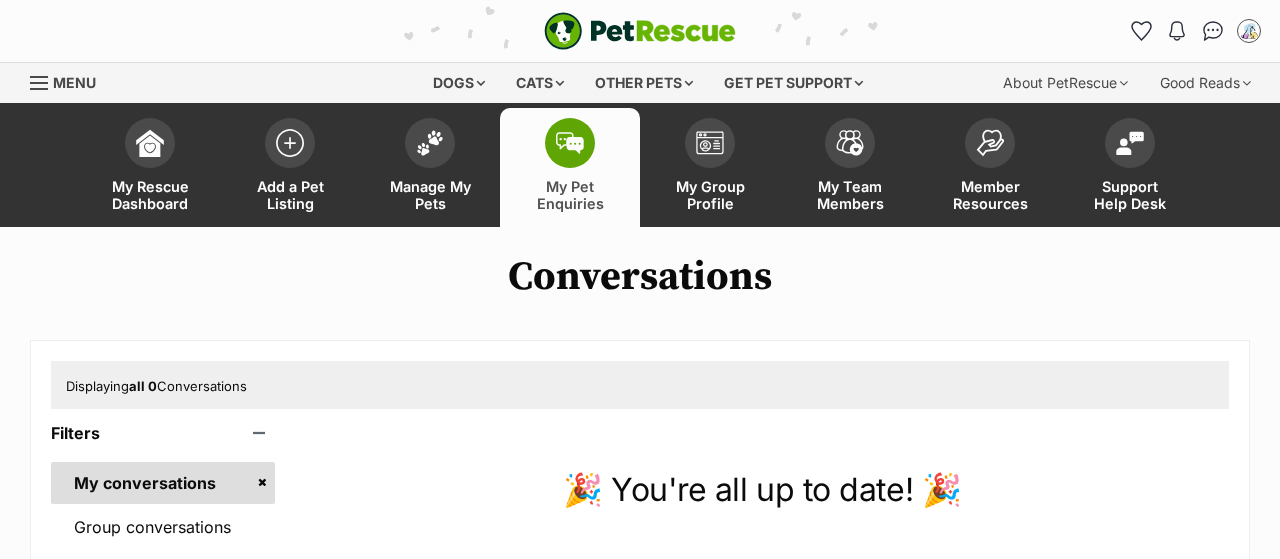 click on "Active (174)" at bounding box center [163, 692] 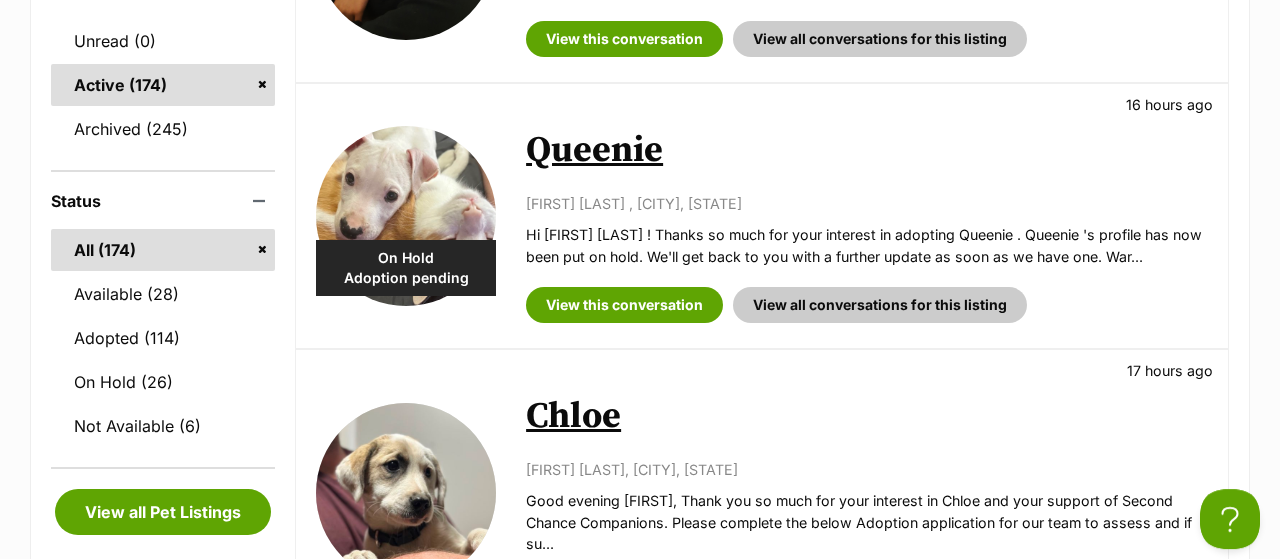 scroll, scrollTop: 624, scrollLeft: 0, axis: vertical 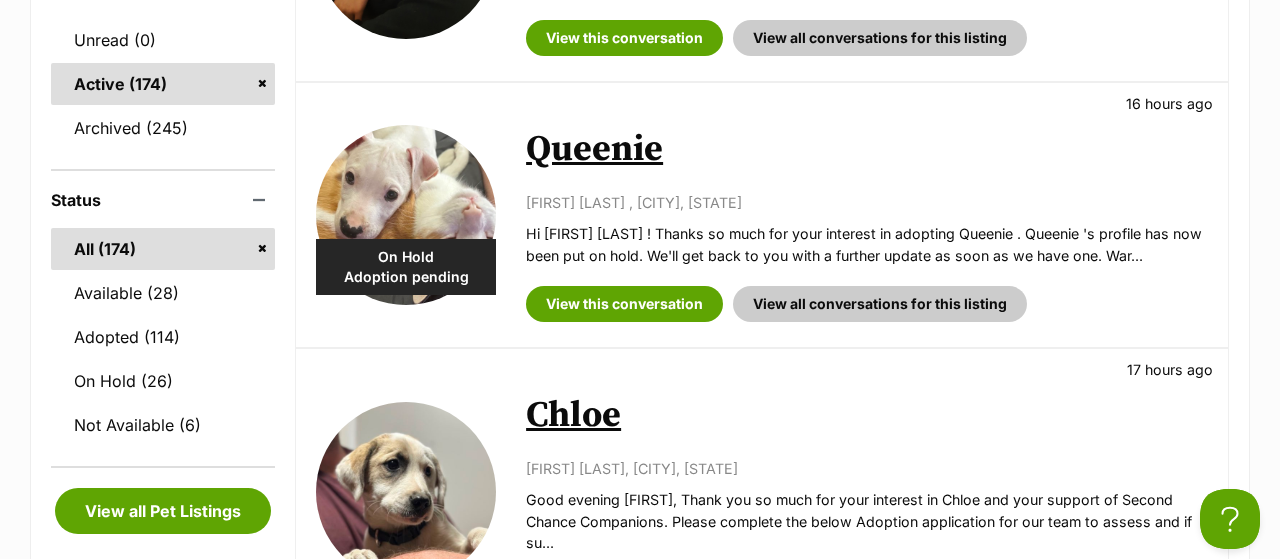 click on "Active (174)" at bounding box center [163, 84] 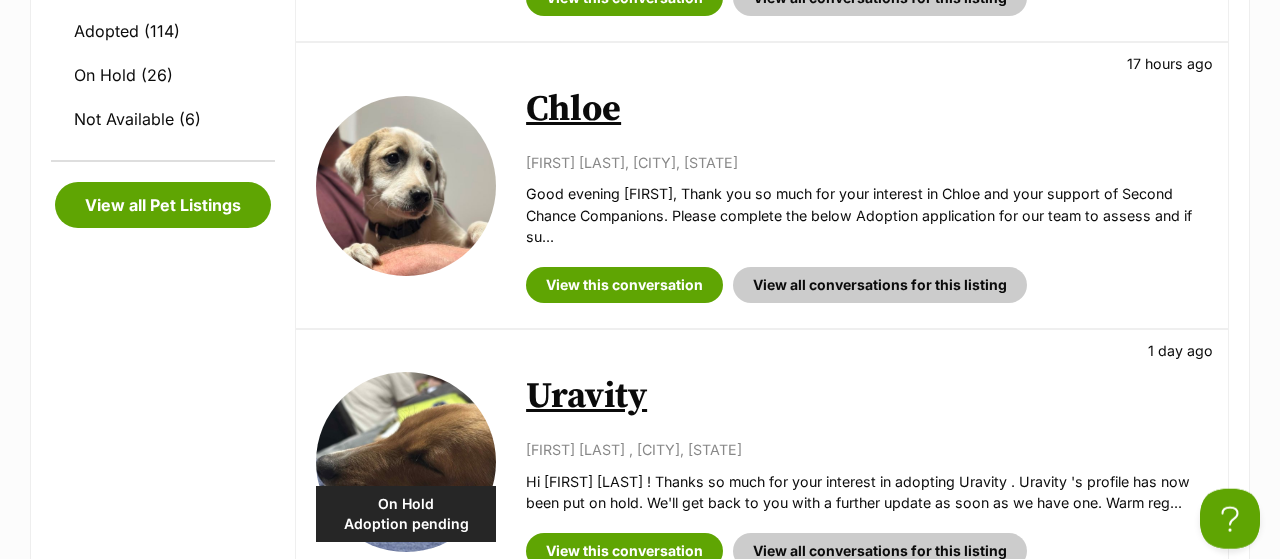 scroll, scrollTop: 936, scrollLeft: 0, axis: vertical 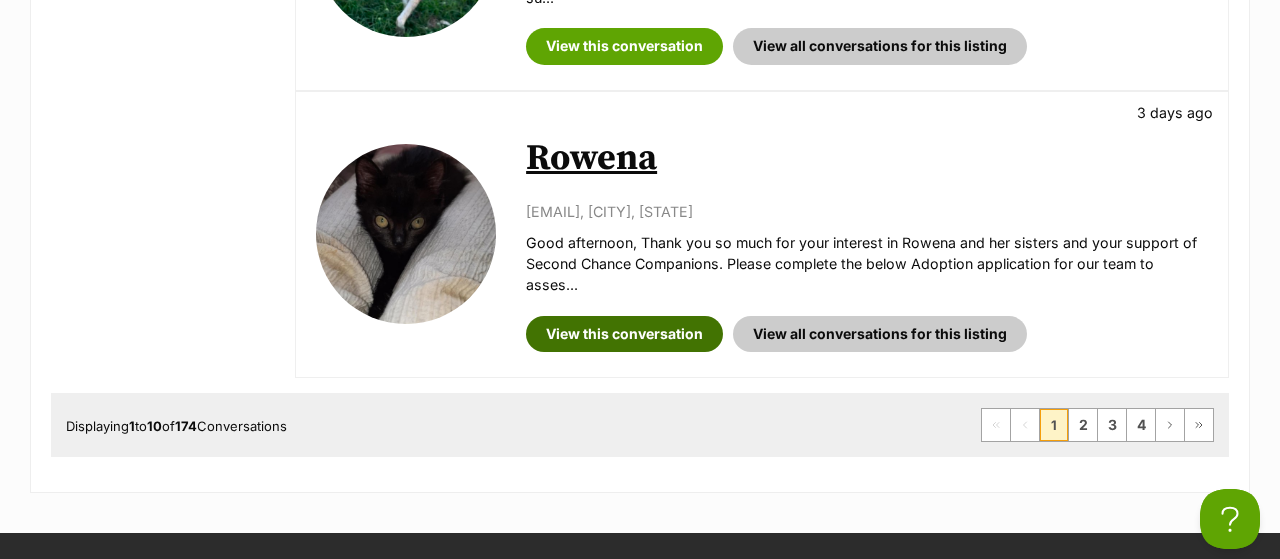 click on "View this conversation" at bounding box center (624, 334) 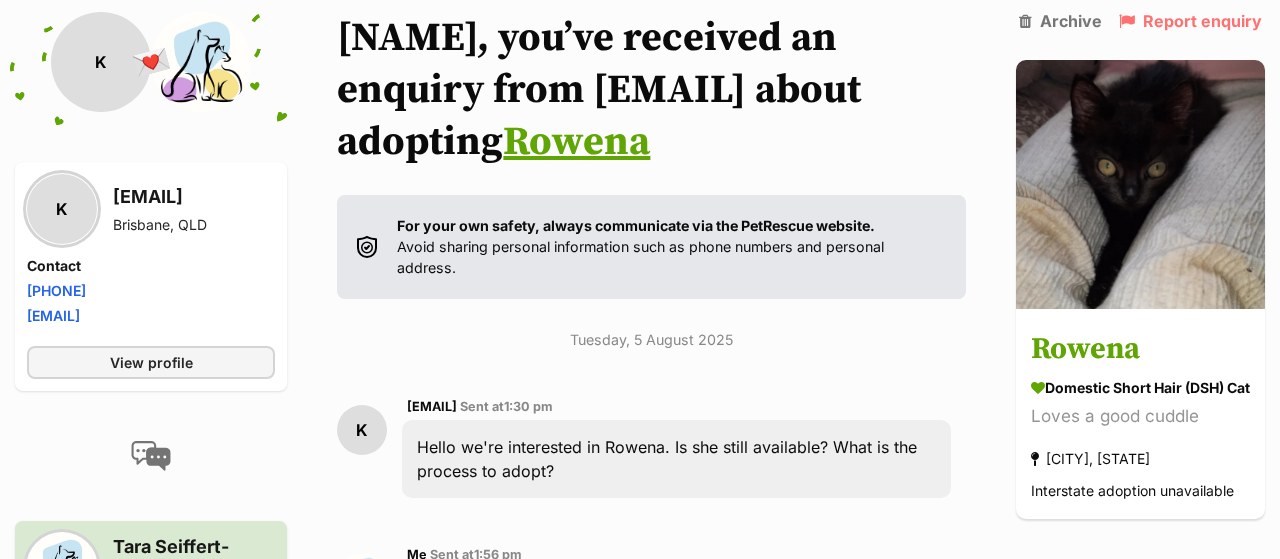 scroll, scrollTop: 104, scrollLeft: 0, axis: vertical 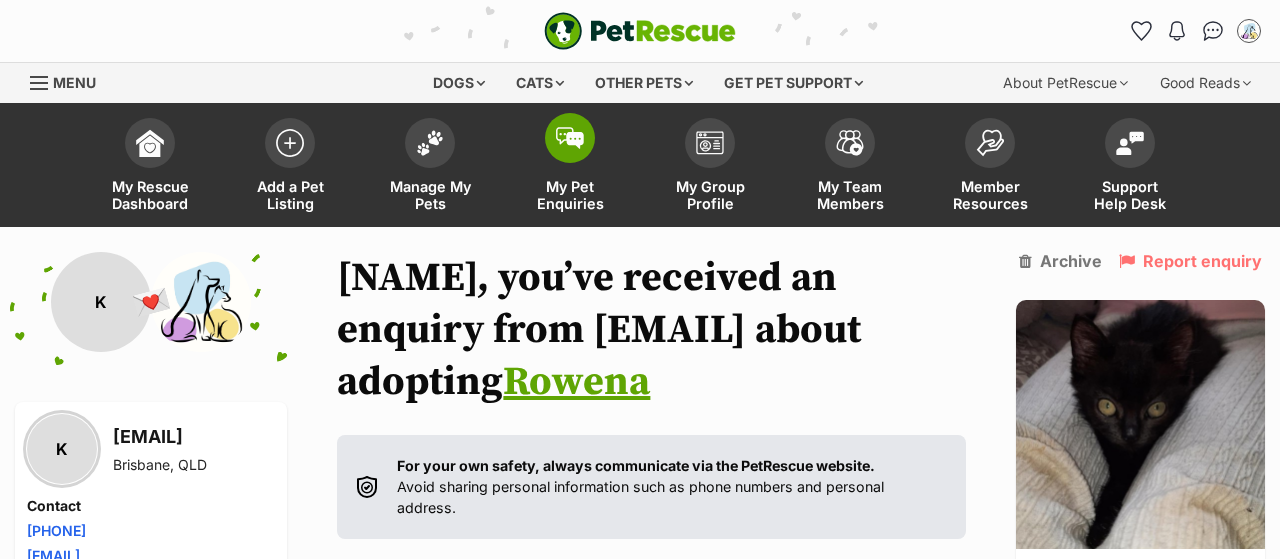 click on "My Pet Enquiries" at bounding box center [570, 195] 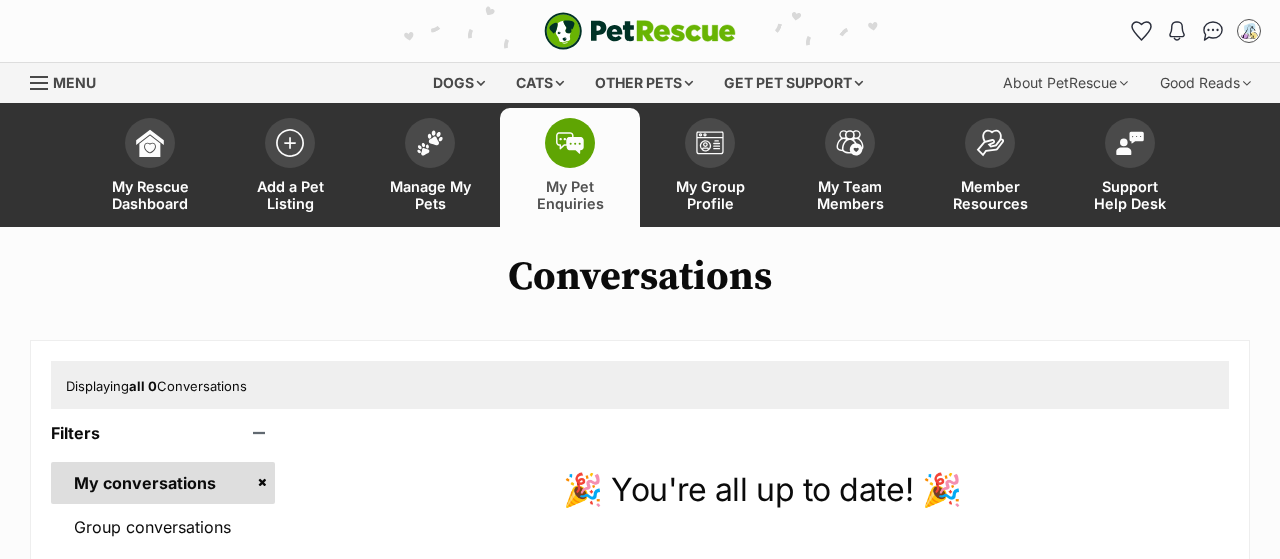 scroll, scrollTop: 0, scrollLeft: 0, axis: both 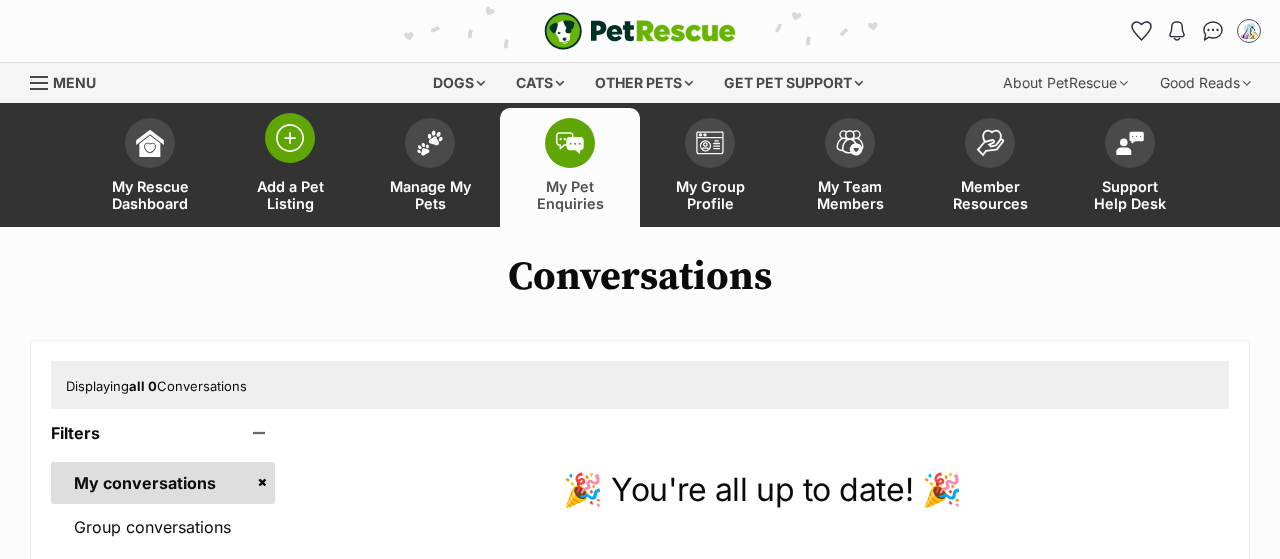 click on "Add a Pet Listing" at bounding box center [290, 195] 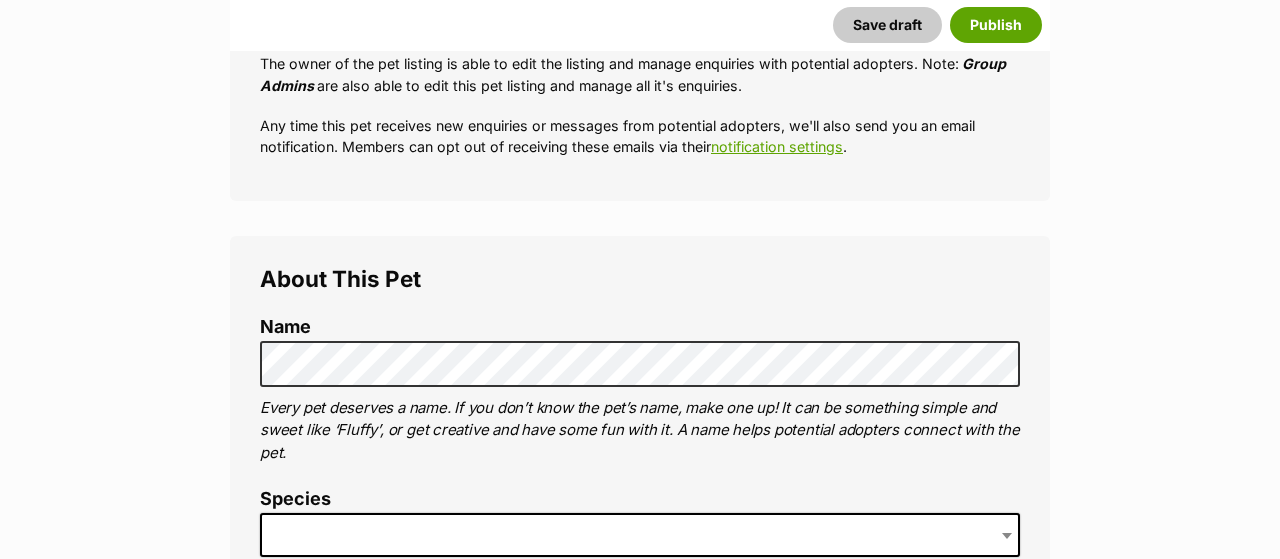 scroll, scrollTop: 624, scrollLeft: 0, axis: vertical 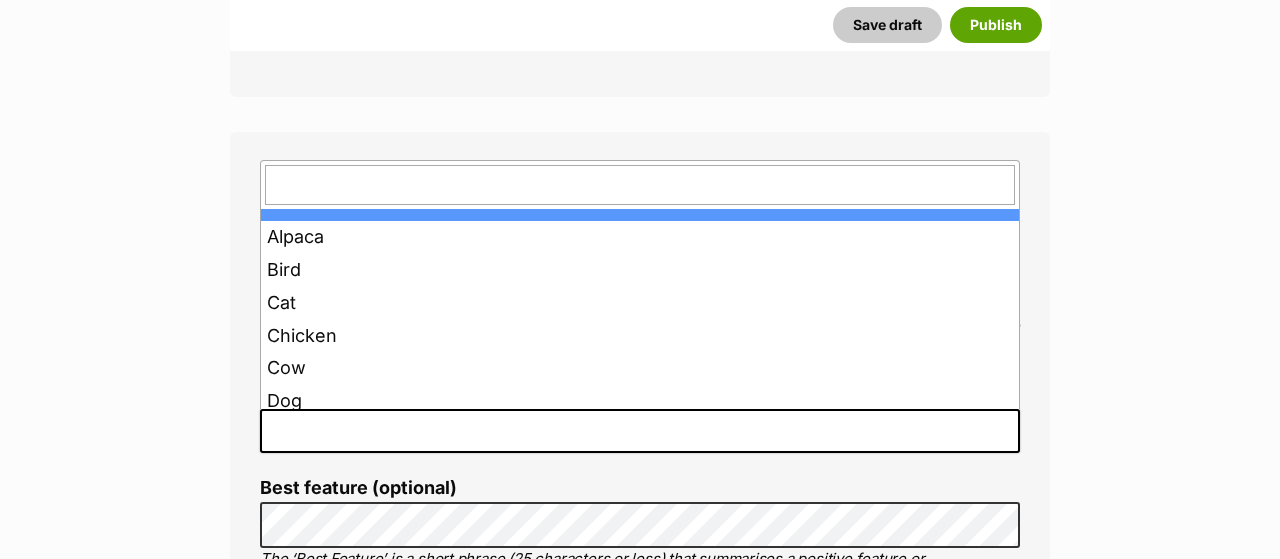 click at bounding box center [640, 431] 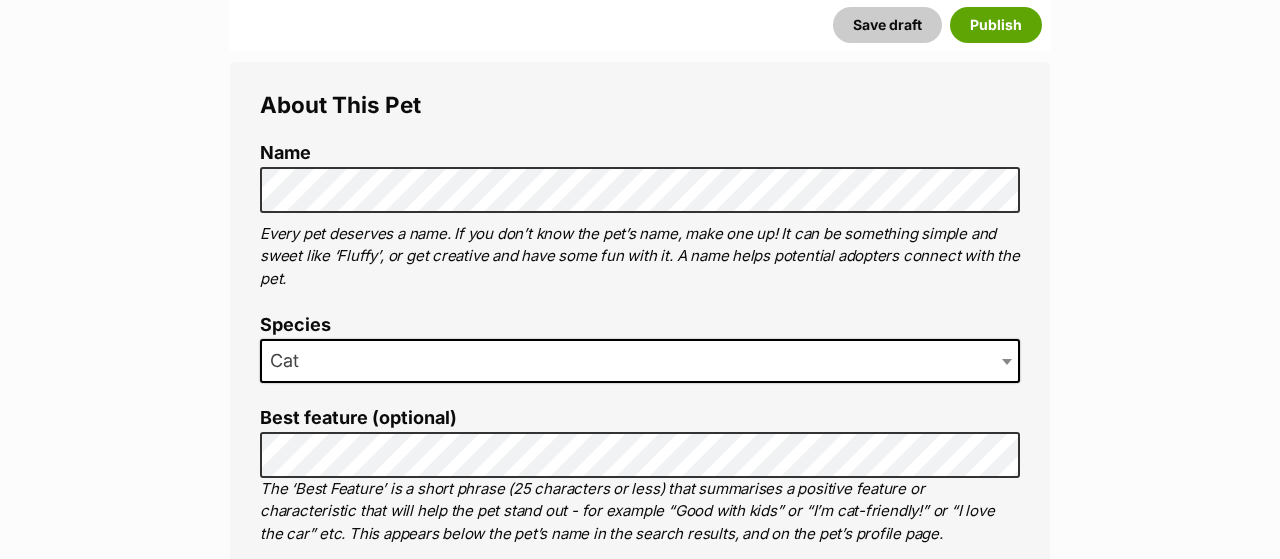 scroll, scrollTop: 728, scrollLeft: 0, axis: vertical 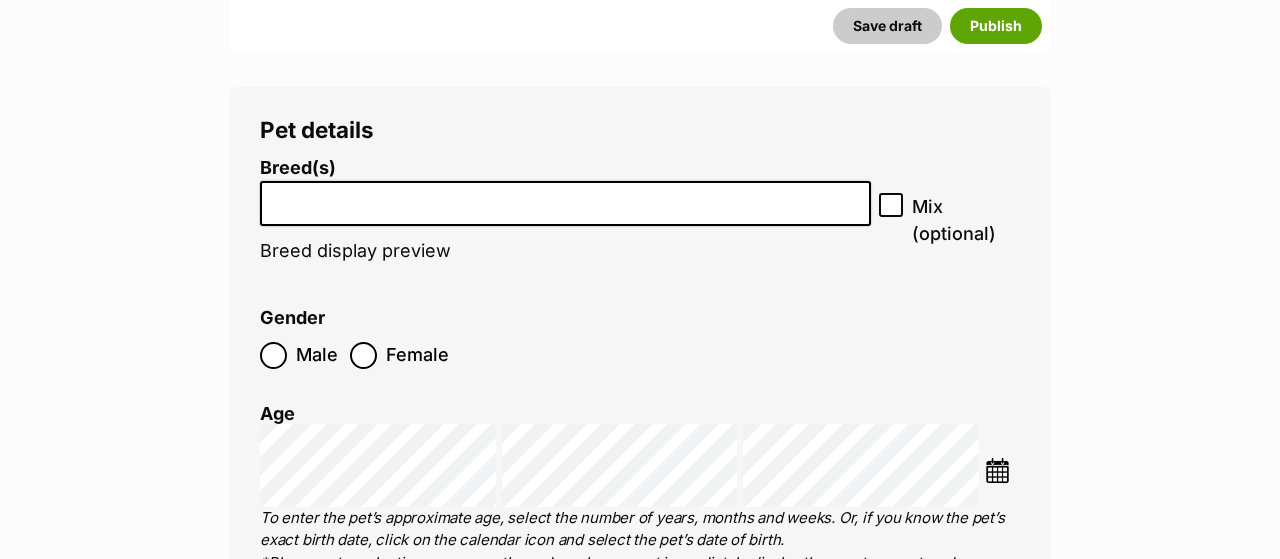 click at bounding box center (565, 203) 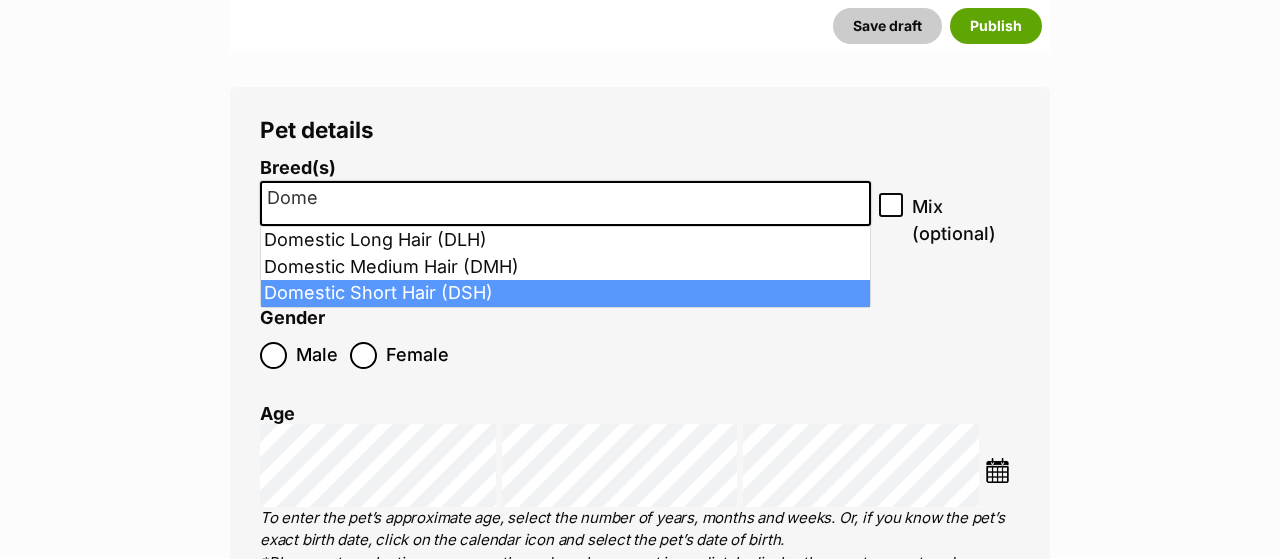 type on "Dome" 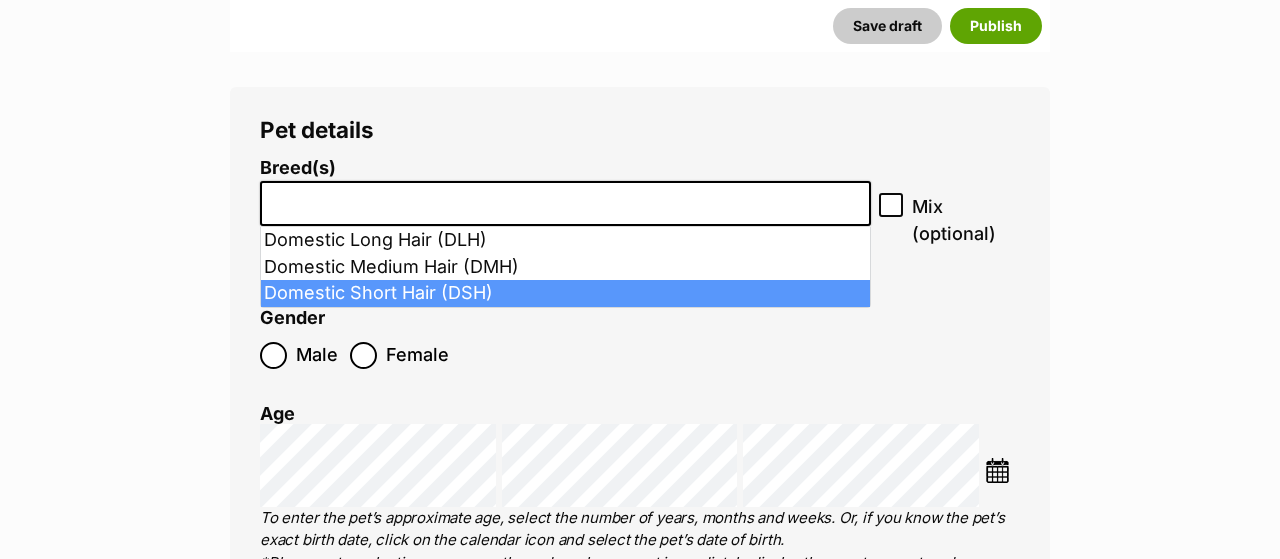scroll, scrollTop: 24, scrollLeft: 0, axis: vertical 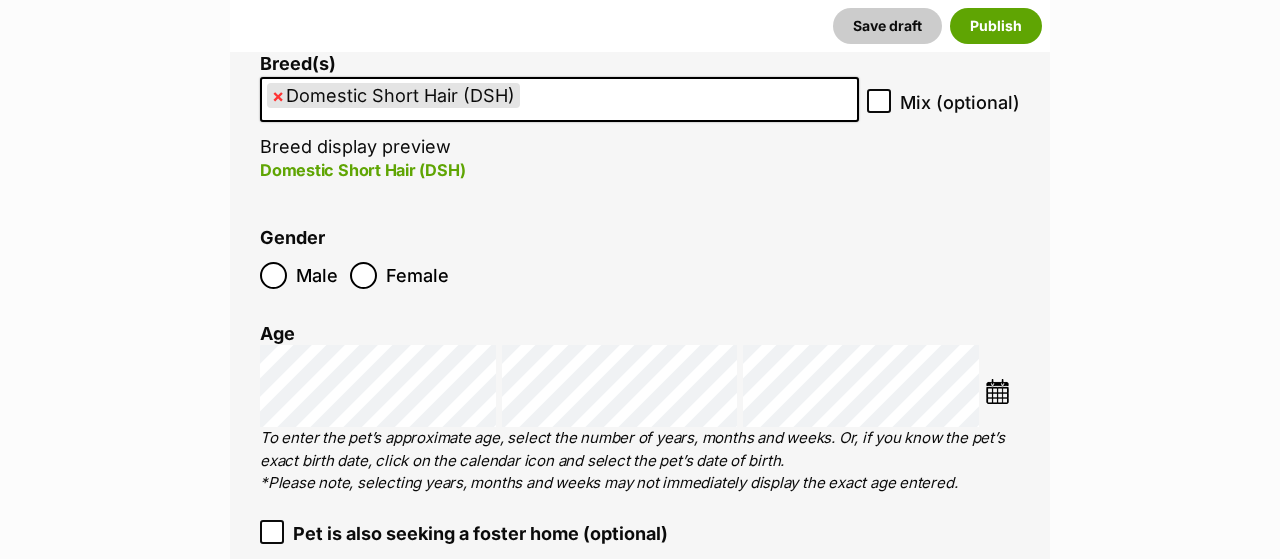 click at bounding box center [997, 391] 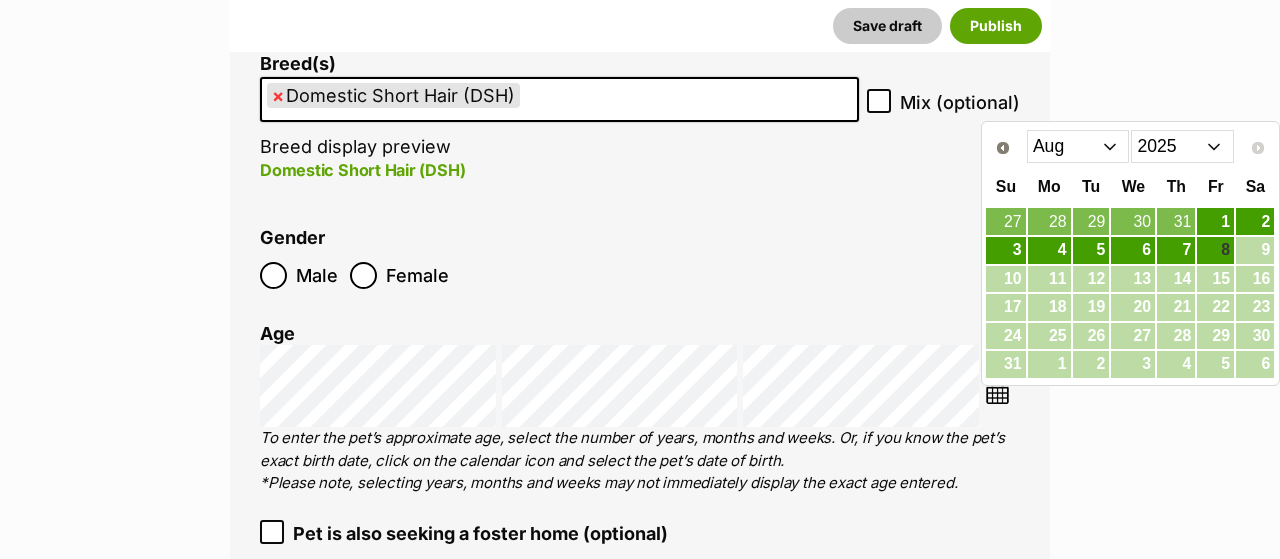 click on "Jan Feb Mar Apr May Jun Jul Aug" at bounding box center (1078, 146) 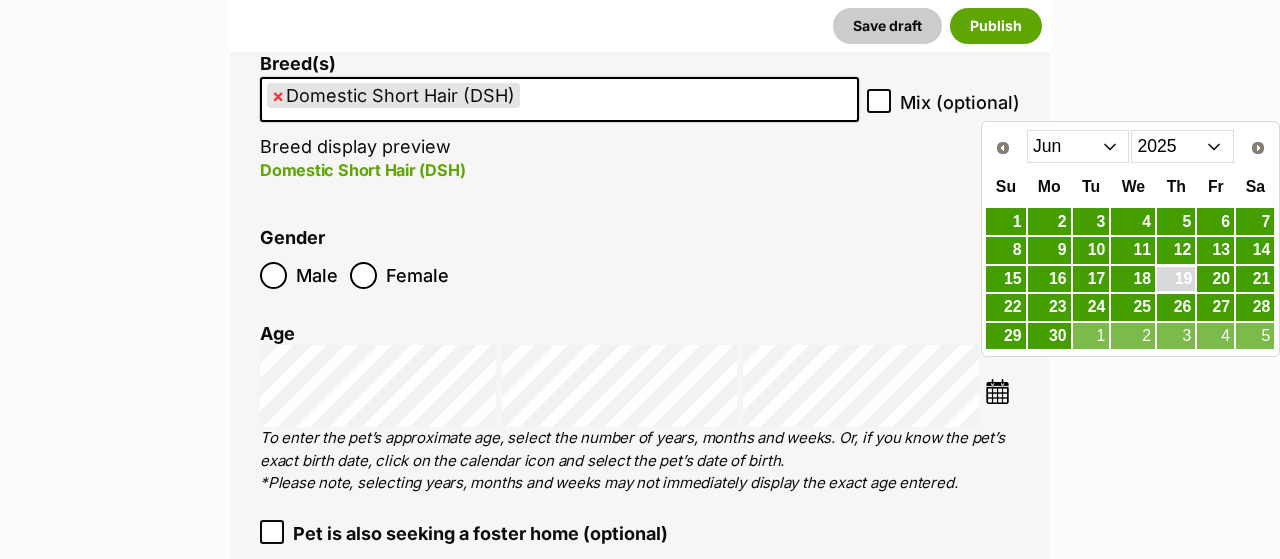 click on "19" at bounding box center [1176, 279] 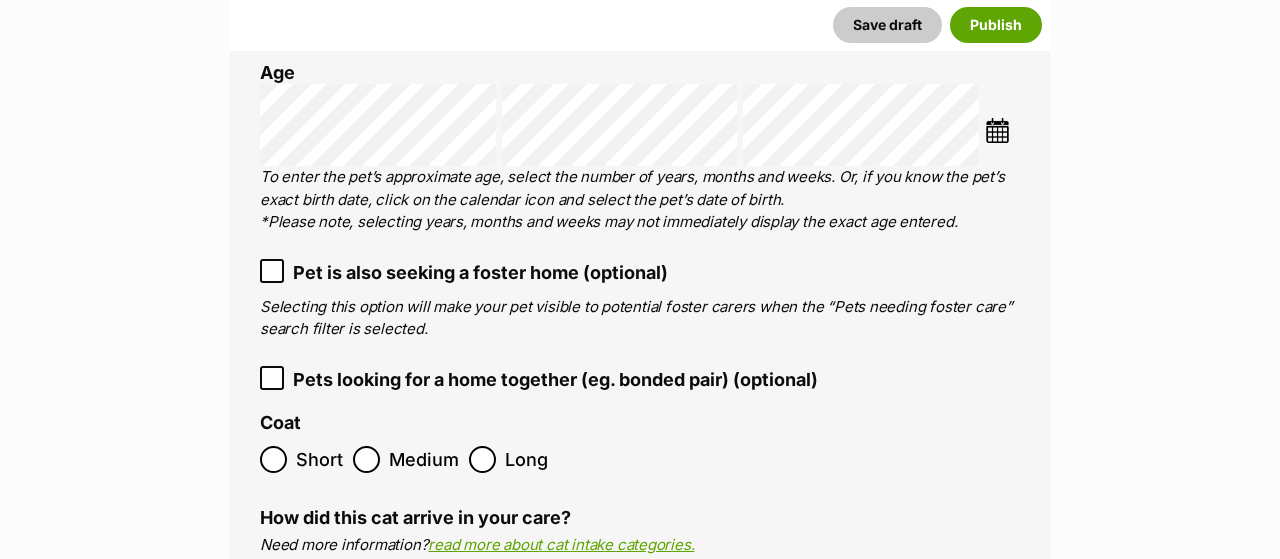 scroll, scrollTop: 2819, scrollLeft: 0, axis: vertical 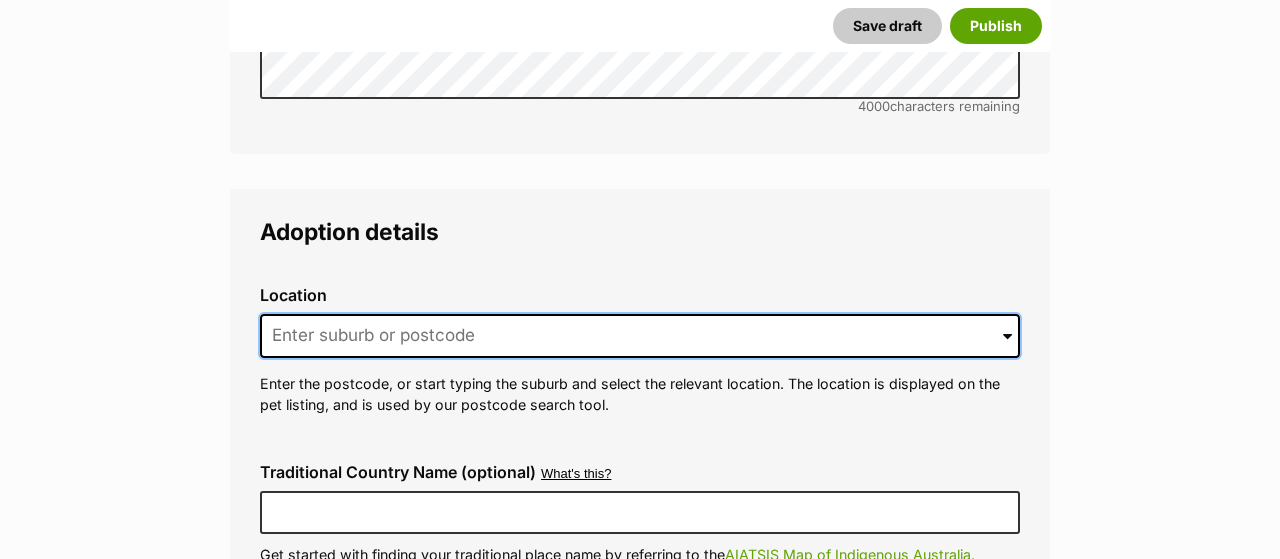 click at bounding box center [640, 336] 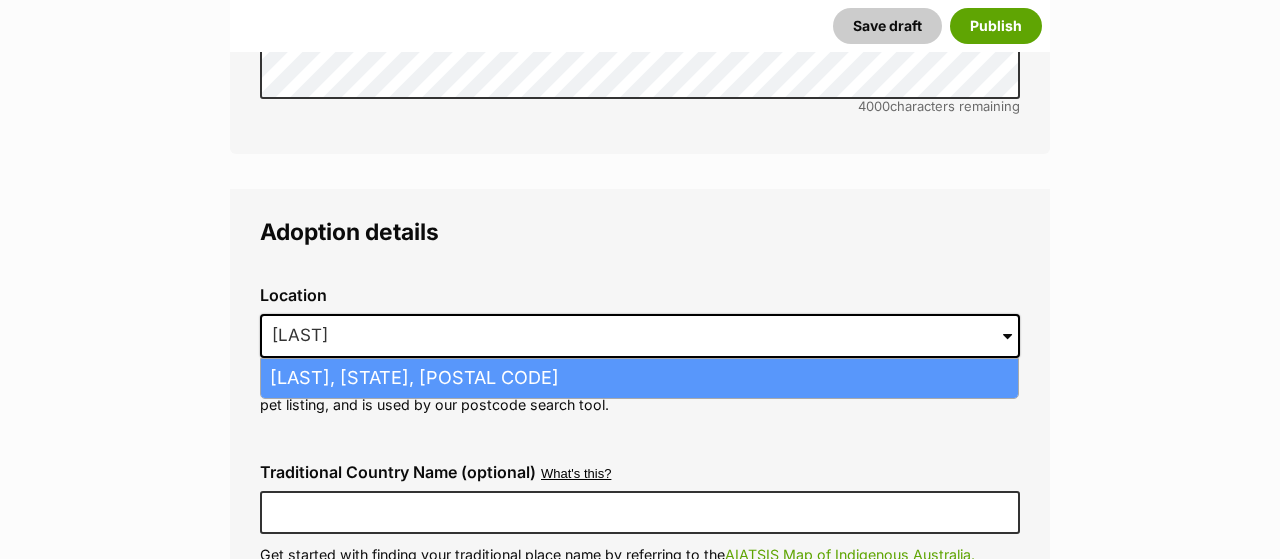 click on "Kleinton, Queensland, 4352" at bounding box center (639, 378) 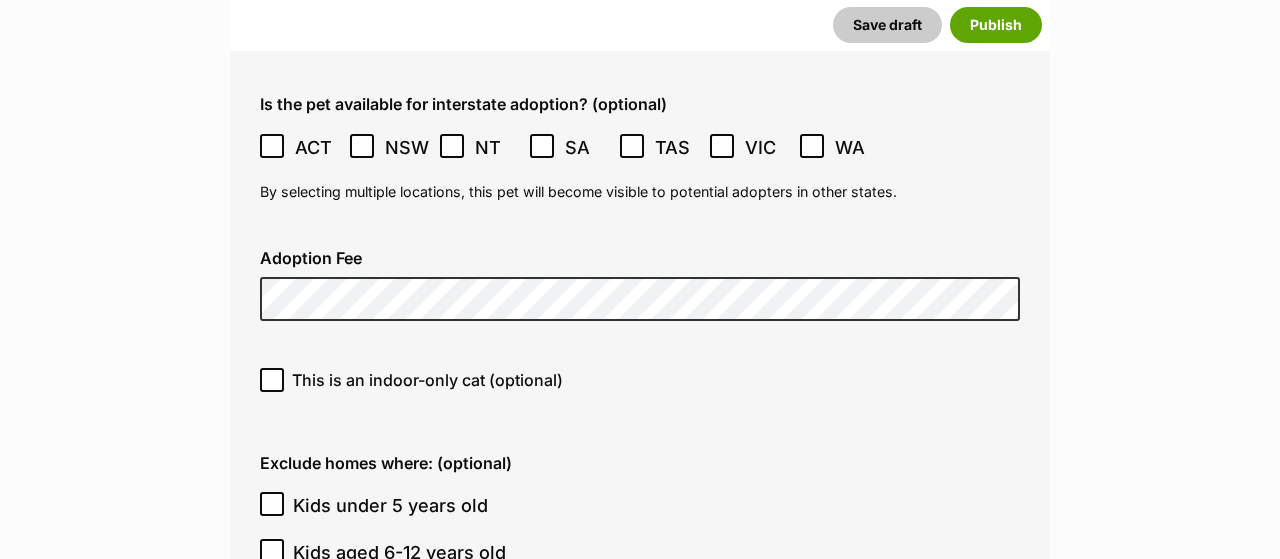 scroll, scrollTop: 5211, scrollLeft: 0, axis: vertical 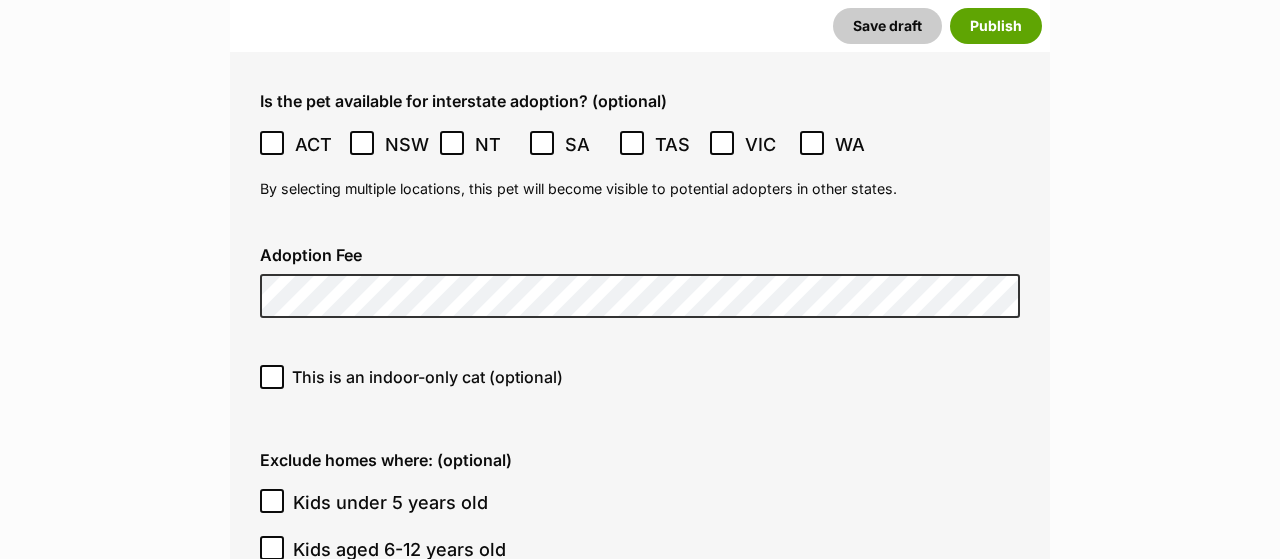 click 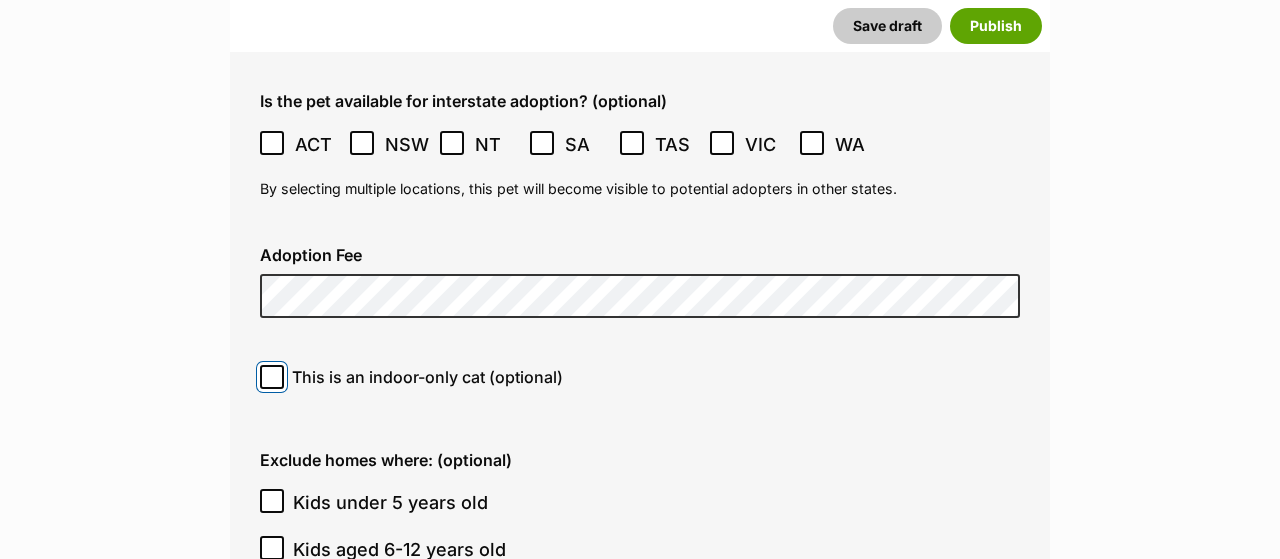 checkbox on "true" 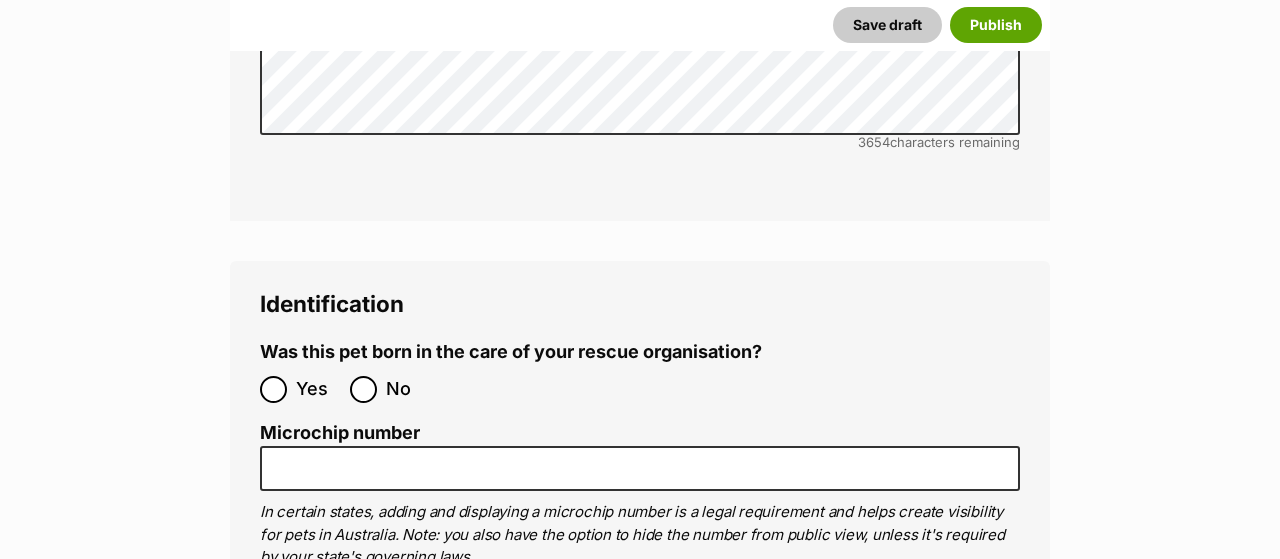 scroll, scrollTop: 6563, scrollLeft: 0, axis: vertical 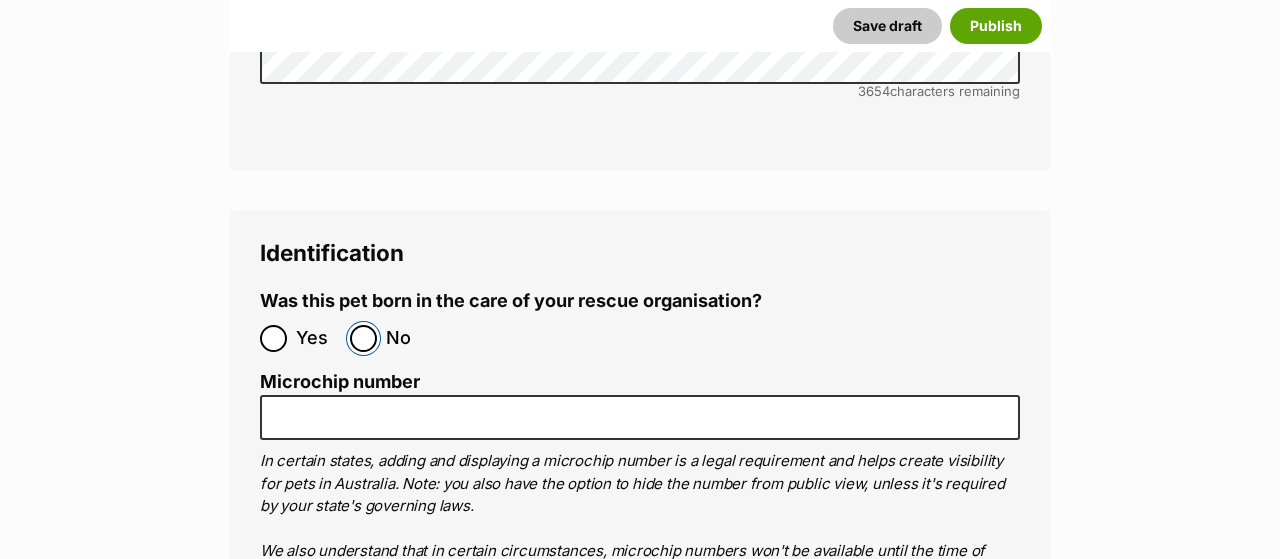 click on "No" at bounding box center [363, 338] 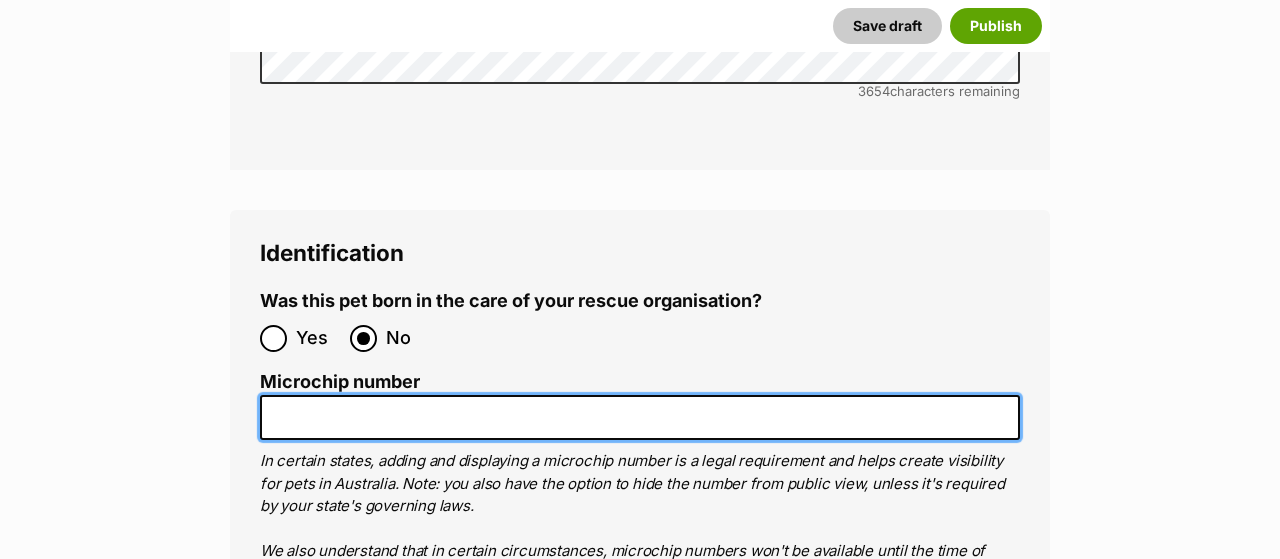 click on "Microchip number" at bounding box center [640, 417] 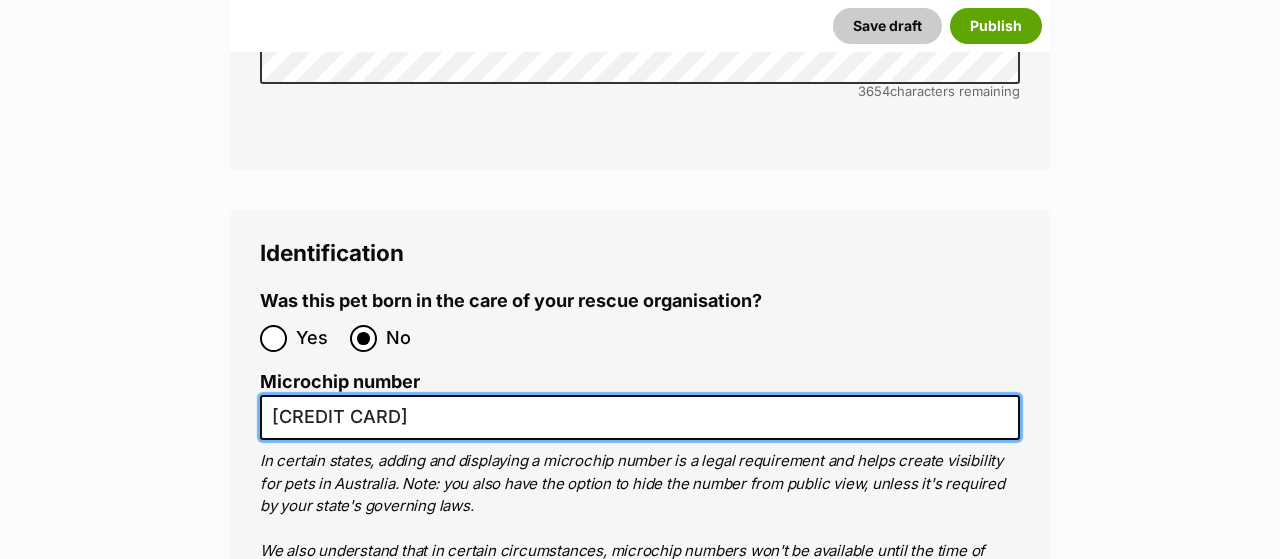type on "953010007943228" 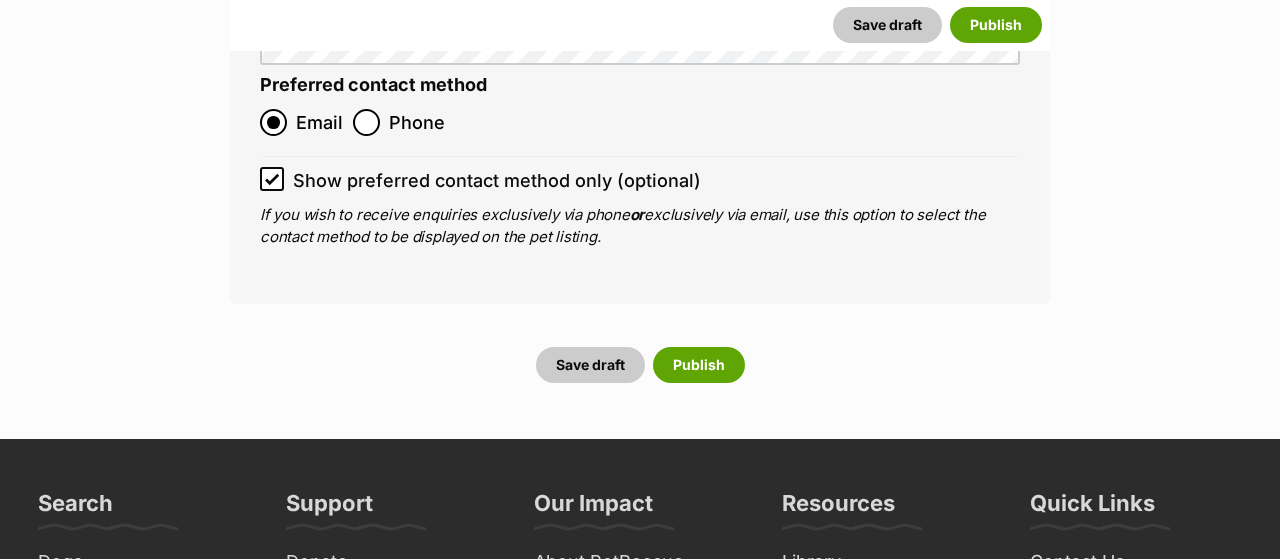 scroll, scrollTop: 7915, scrollLeft: 0, axis: vertical 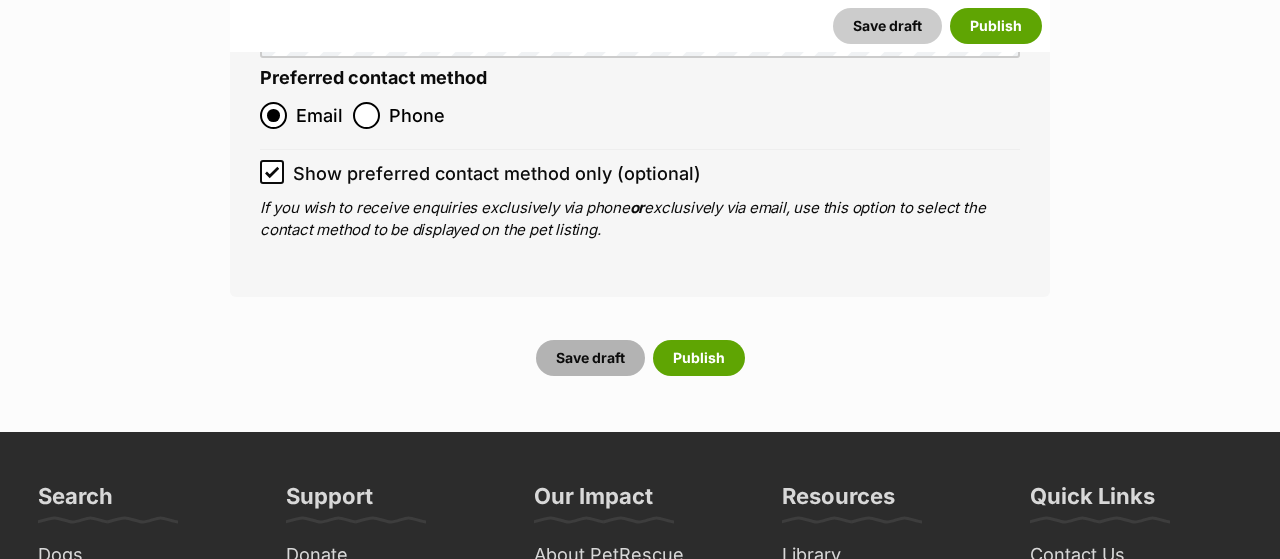 click on "Save draft" at bounding box center (590, 358) 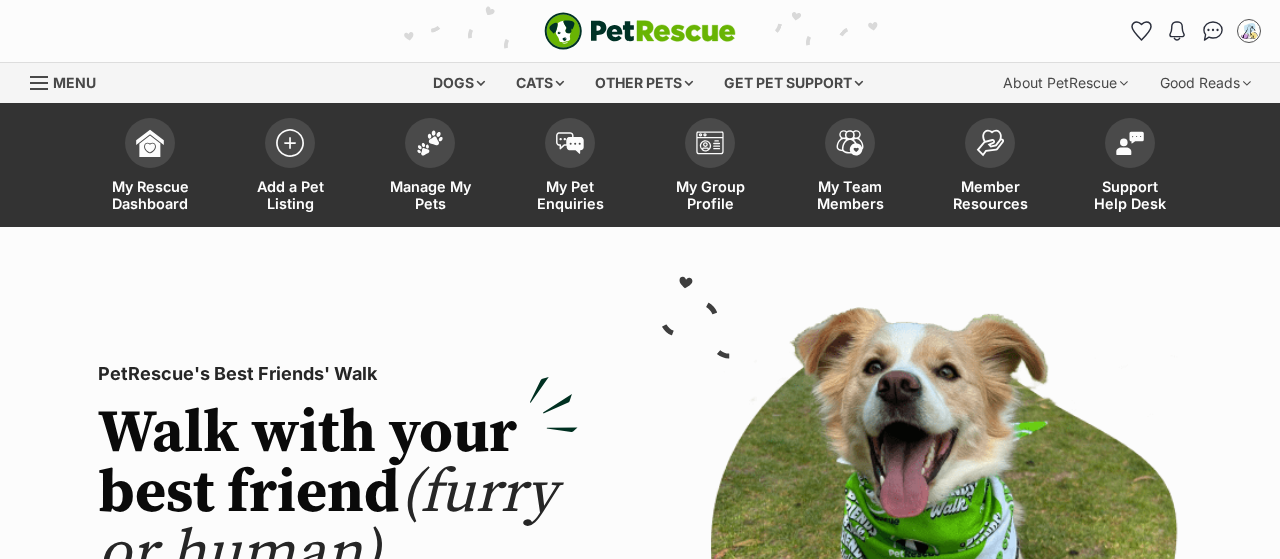 scroll, scrollTop: 0, scrollLeft: 0, axis: both 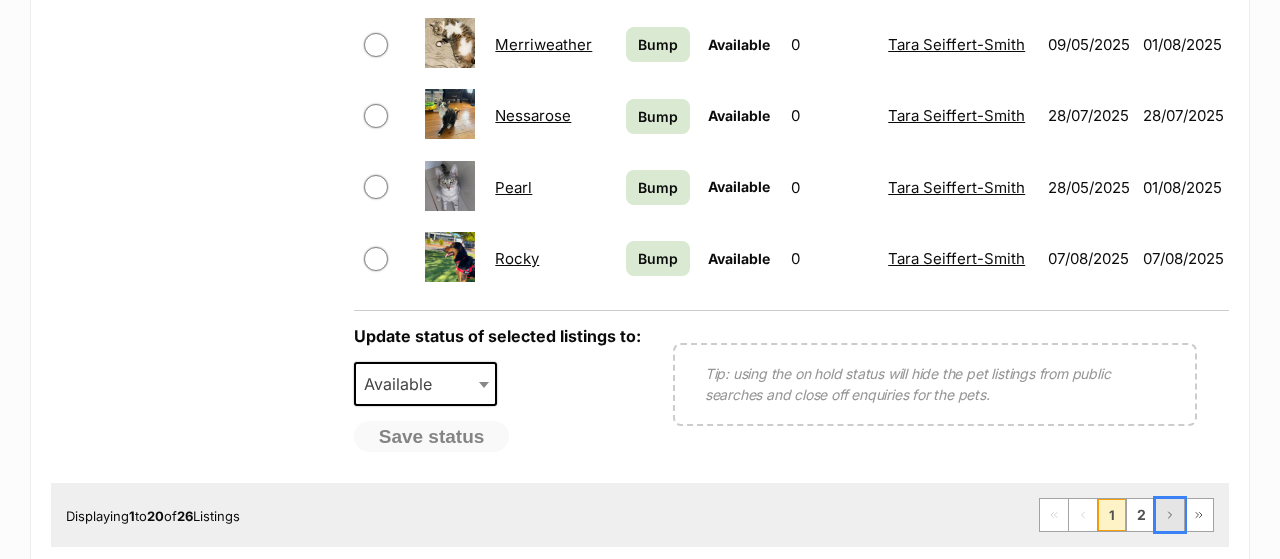 click on "Next Page" at bounding box center [1170, 515] 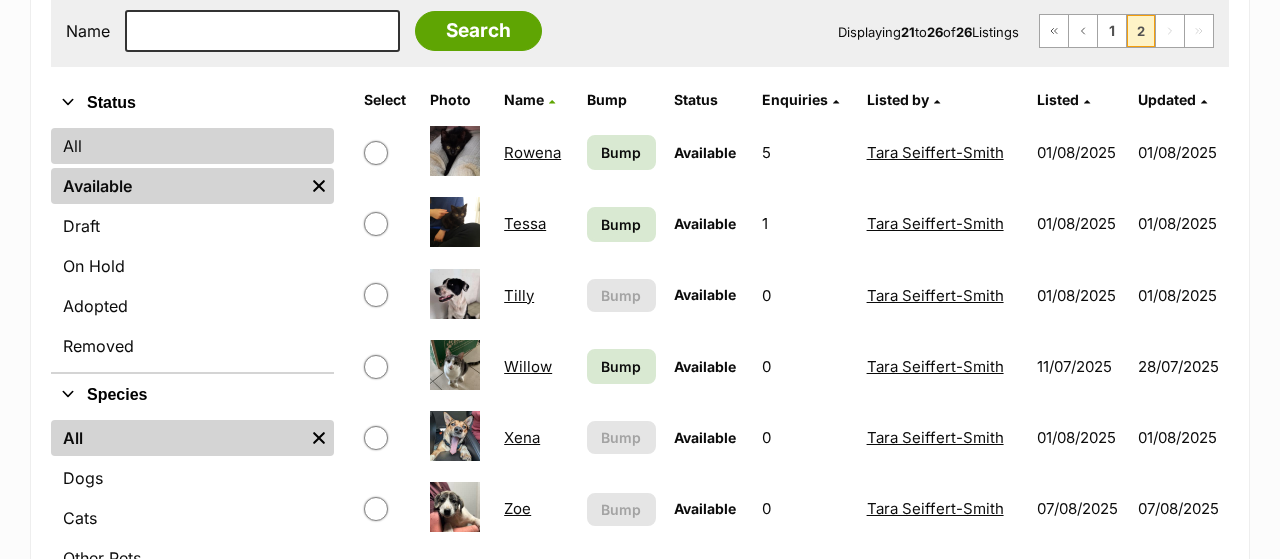 scroll, scrollTop: 416, scrollLeft: 0, axis: vertical 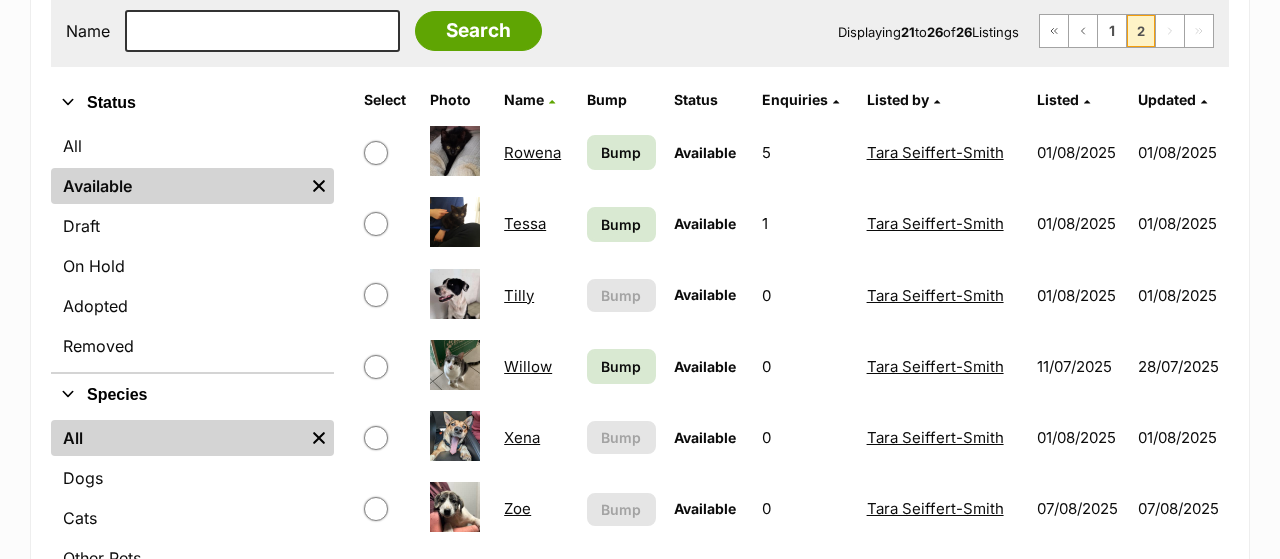 click on "Tessa" at bounding box center (525, 223) 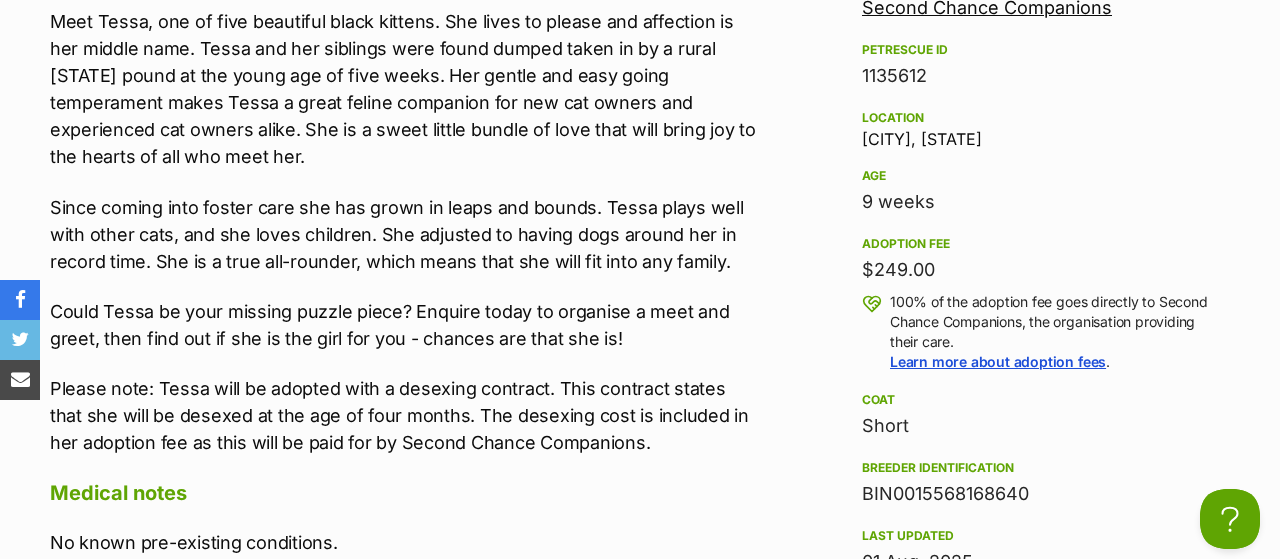 scroll, scrollTop: 0, scrollLeft: 0, axis: both 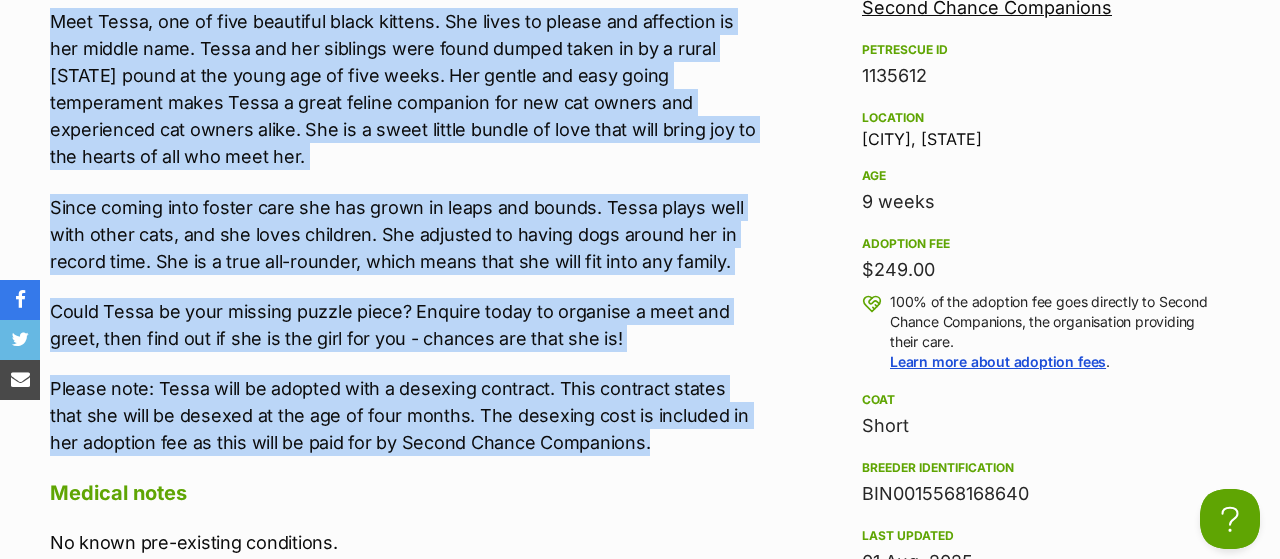 drag, startPoint x: 50, startPoint y: 21, endPoint x: 627, endPoint y: 457, distance: 723.20465 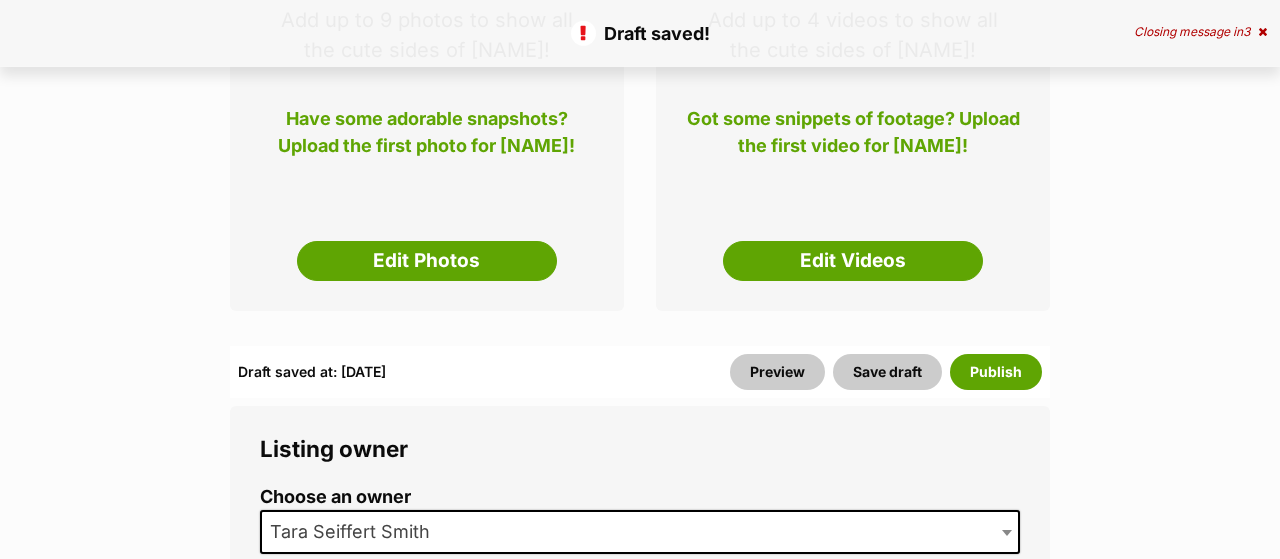 scroll, scrollTop: 416, scrollLeft: 0, axis: vertical 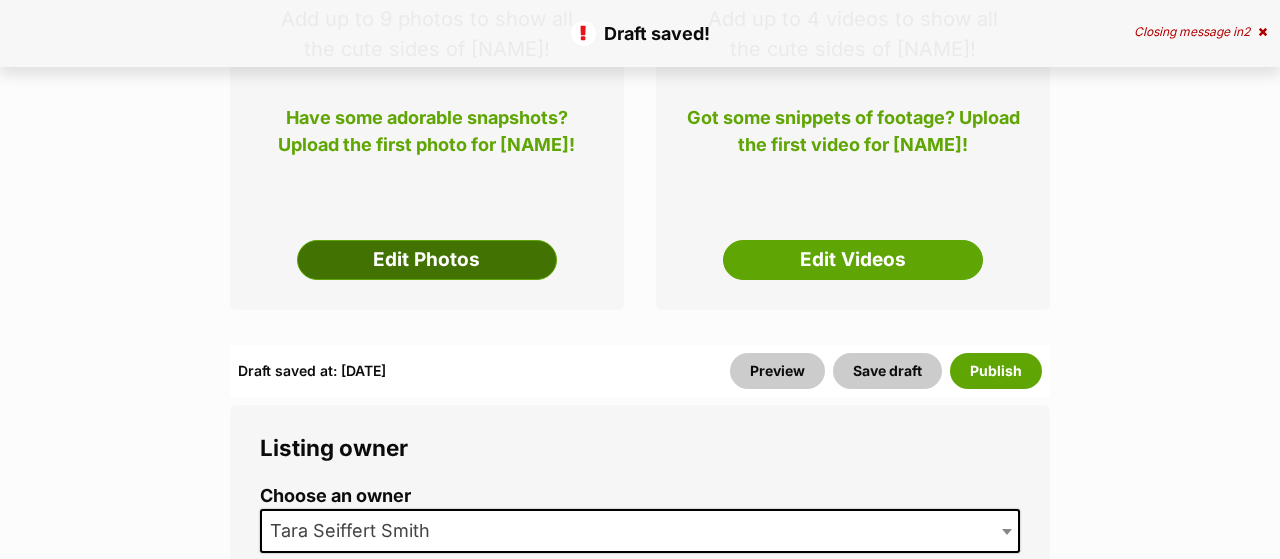 click on "Edit Photos" at bounding box center [427, 260] 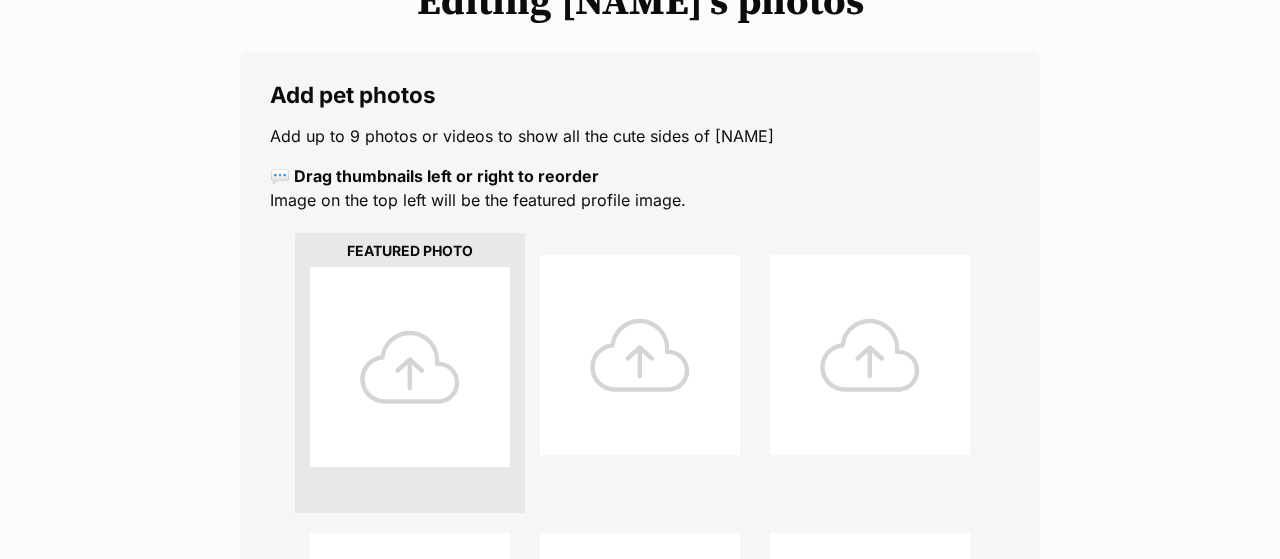 scroll, scrollTop: 312, scrollLeft: 0, axis: vertical 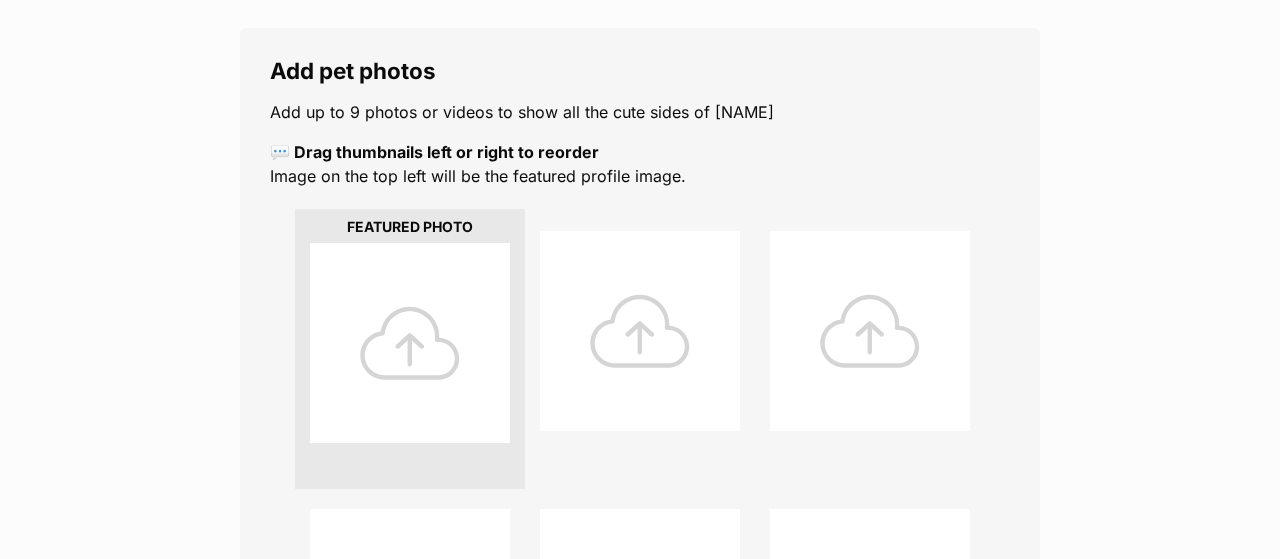 click at bounding box center [410, 343] 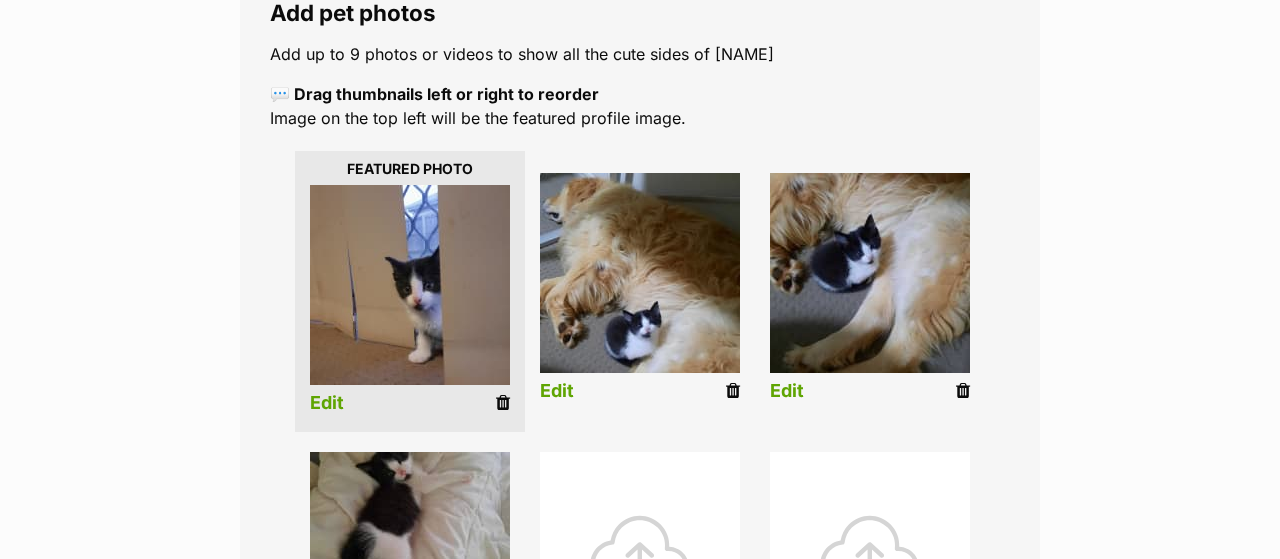 scroll, scrollTop: 416, scrollLeft: 0, axis: vertical 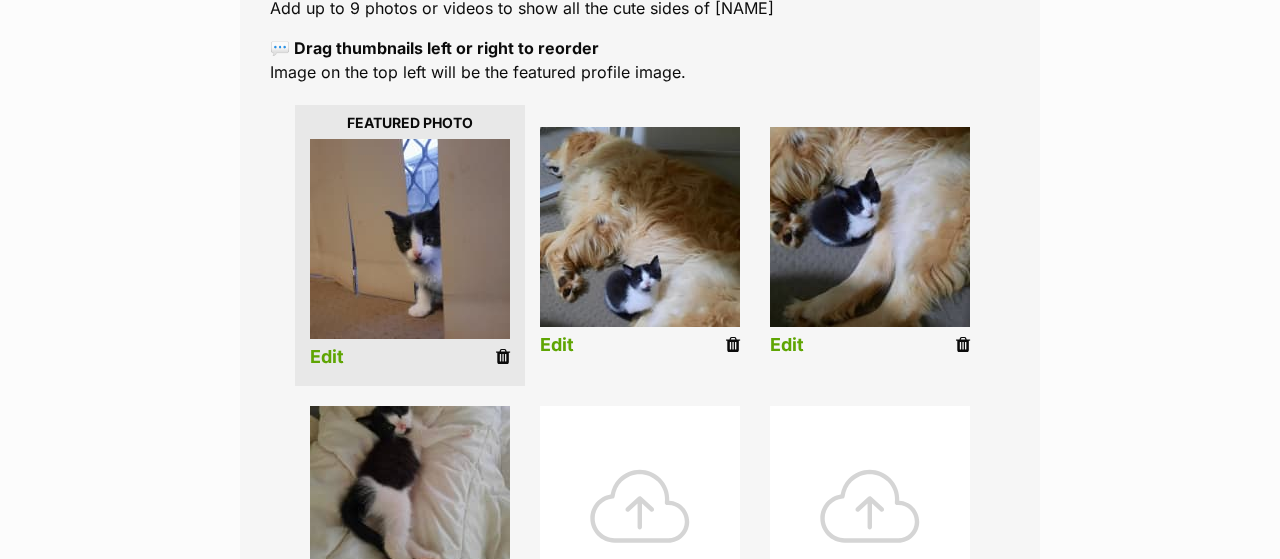click at bounding box center (410, 506) 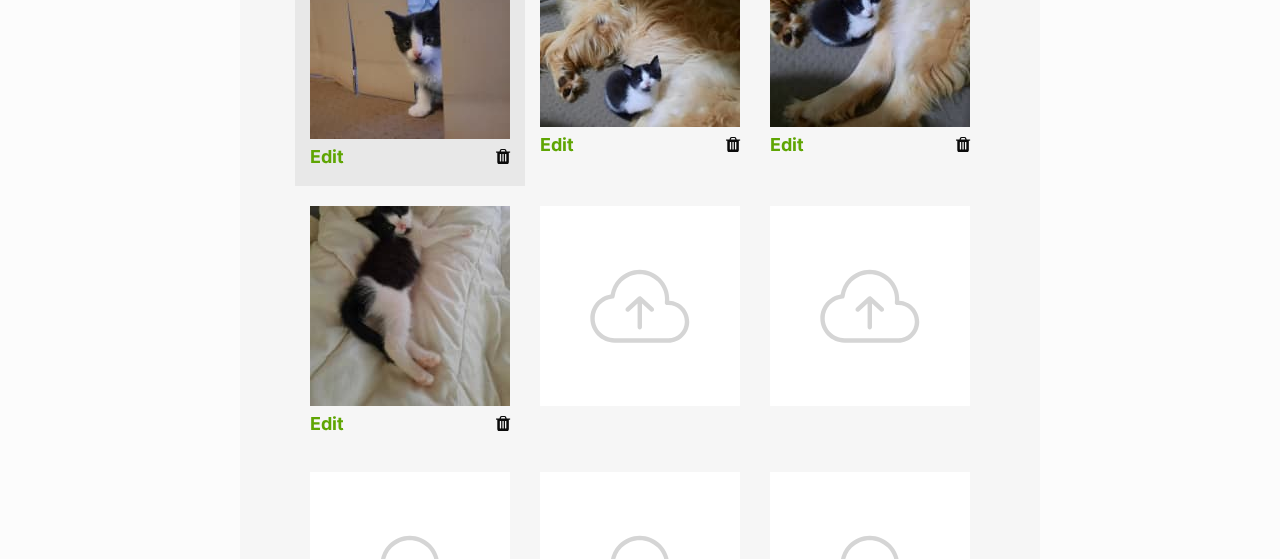 scroll, scrollTop: 624, scrollLeft: 0, axis: vertical 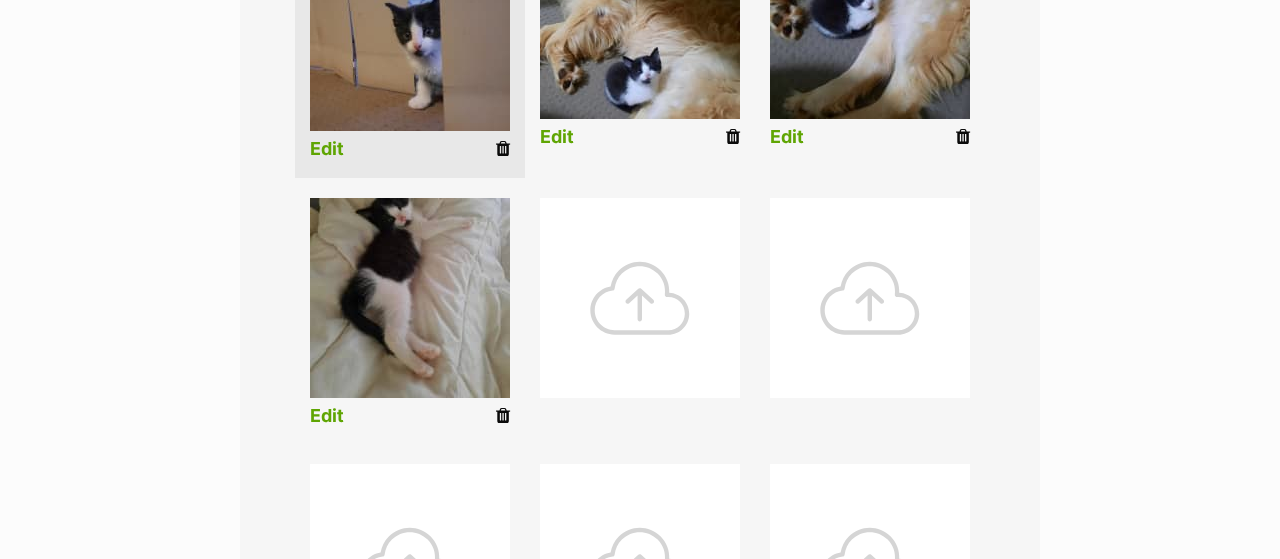 click on "Edit" at bounding box center [327, 416] 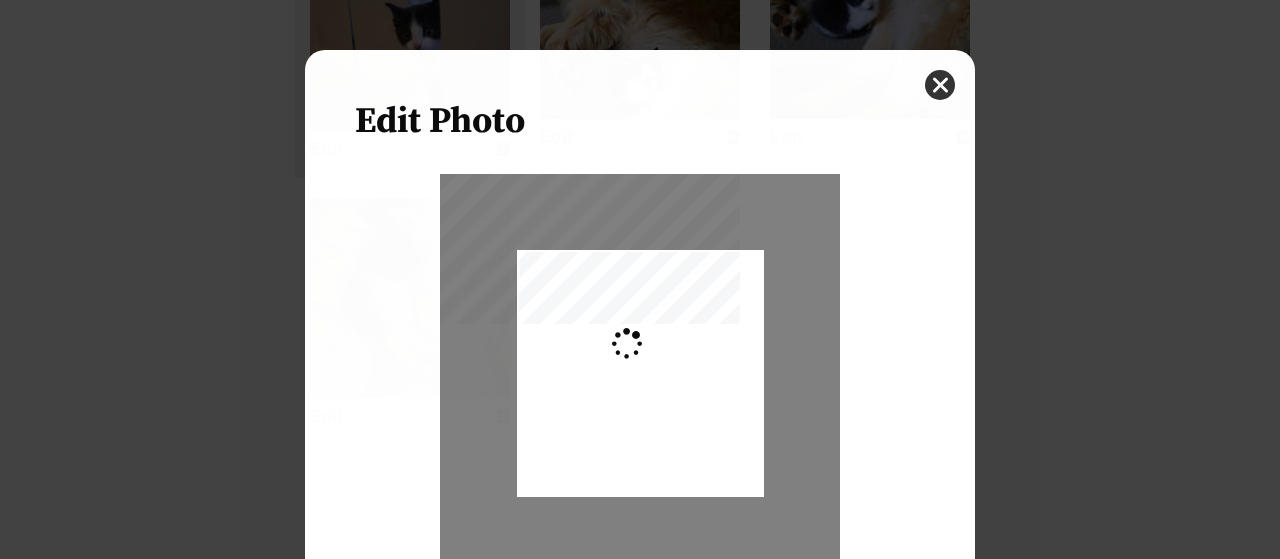 scroll, scrollTop: 0, scrollLeft: 0, axis: both 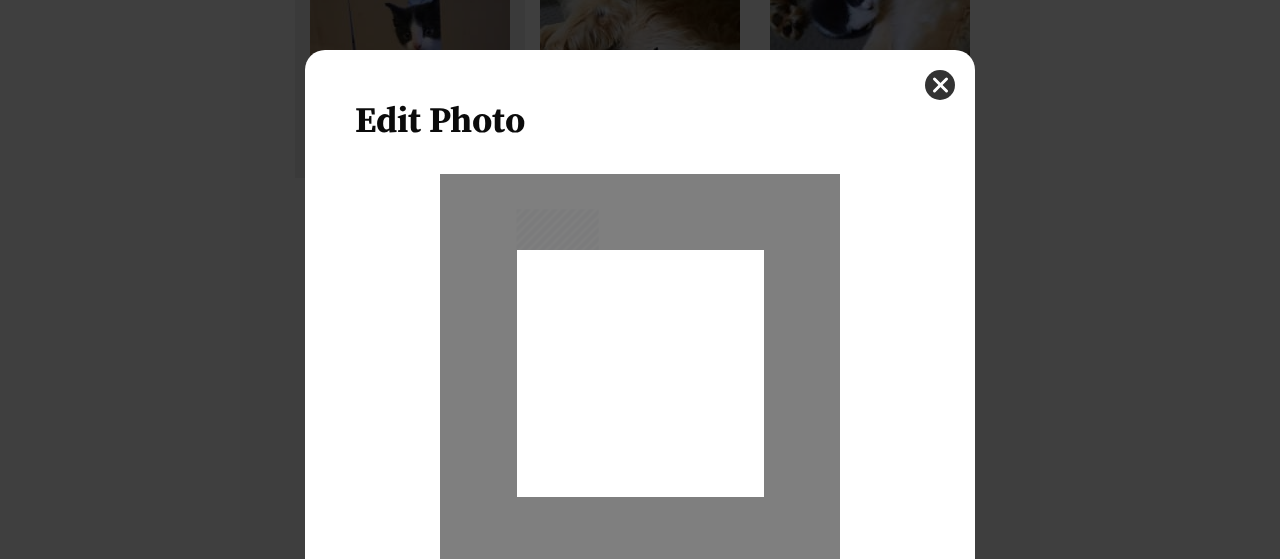 type on "0.2744" 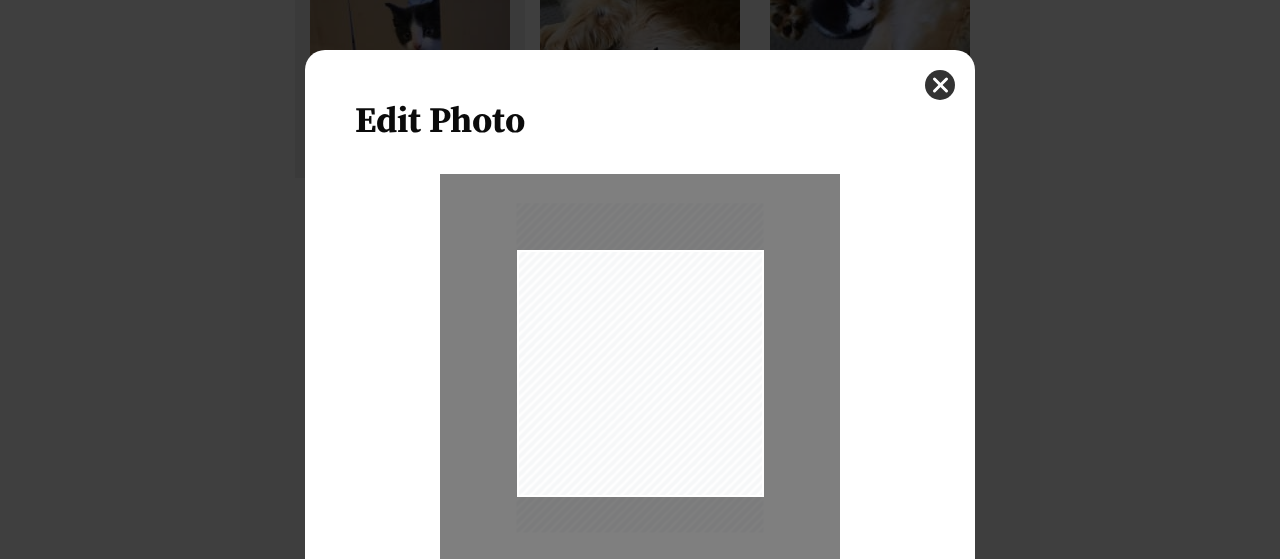click at bounding box center (640, 367) 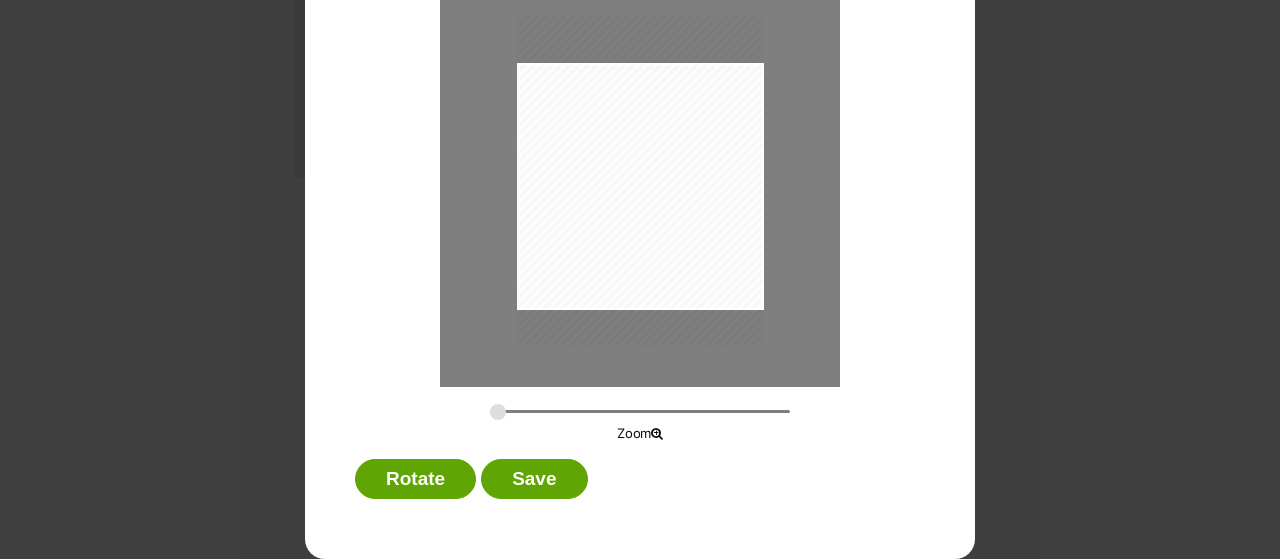 scroll, scrollTop: 203, scrollLeft: 0, axis: vertical 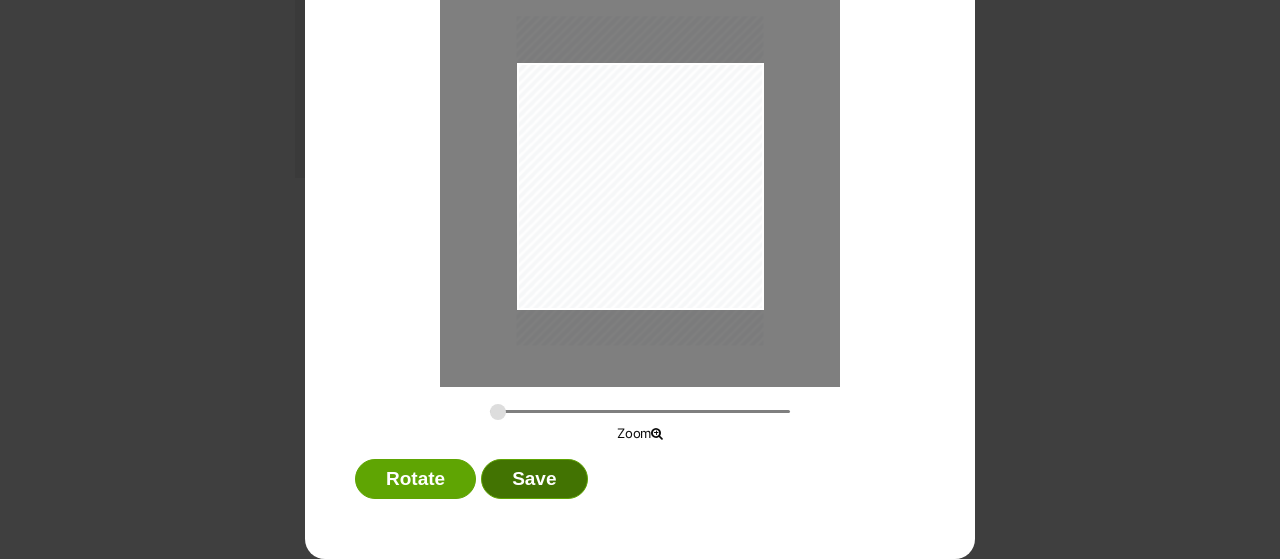 click on "Save" at bounding box center [534, 479] 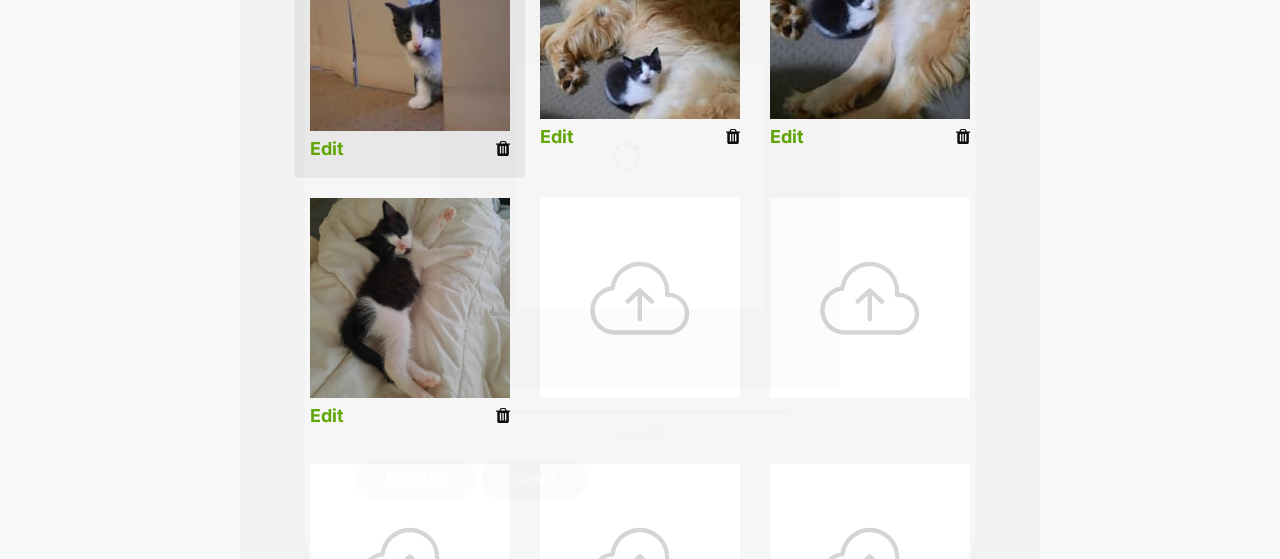 scroll, scrollTop: 624, scrollLeft: 0, axis: vertical 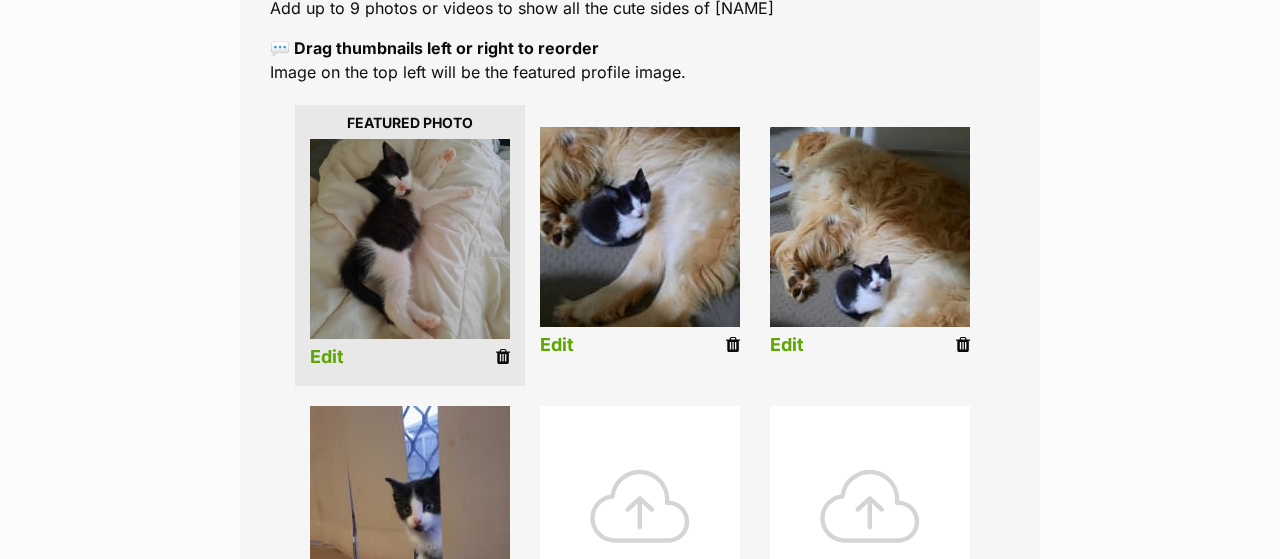 click at bounding box center (870, 227) 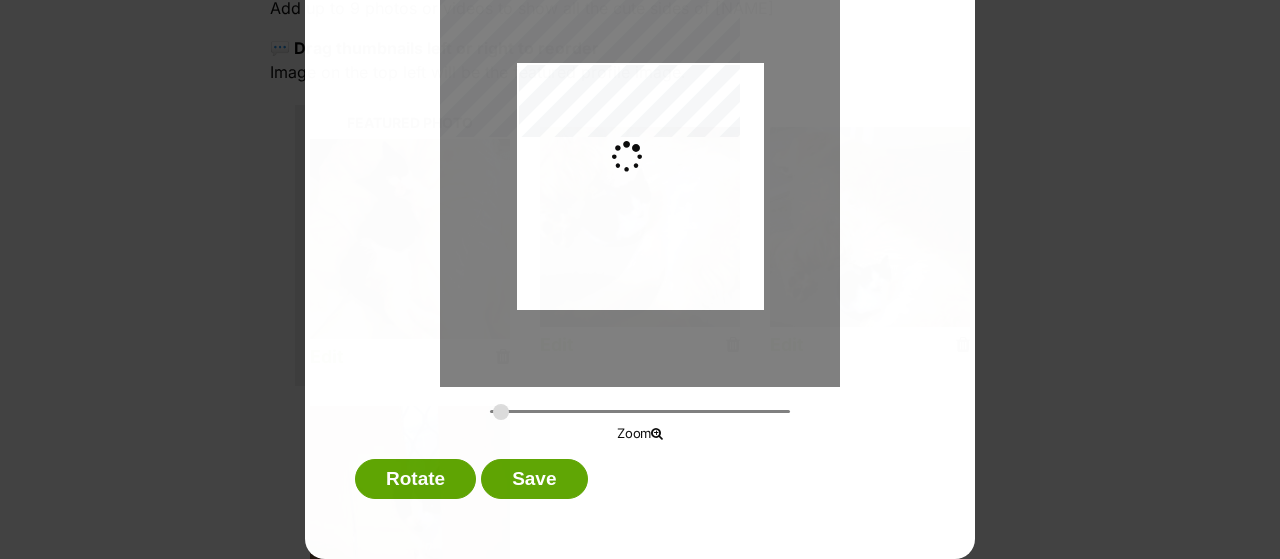 scroll, scrollTop: 0, scrollLeft: 0, axis: both 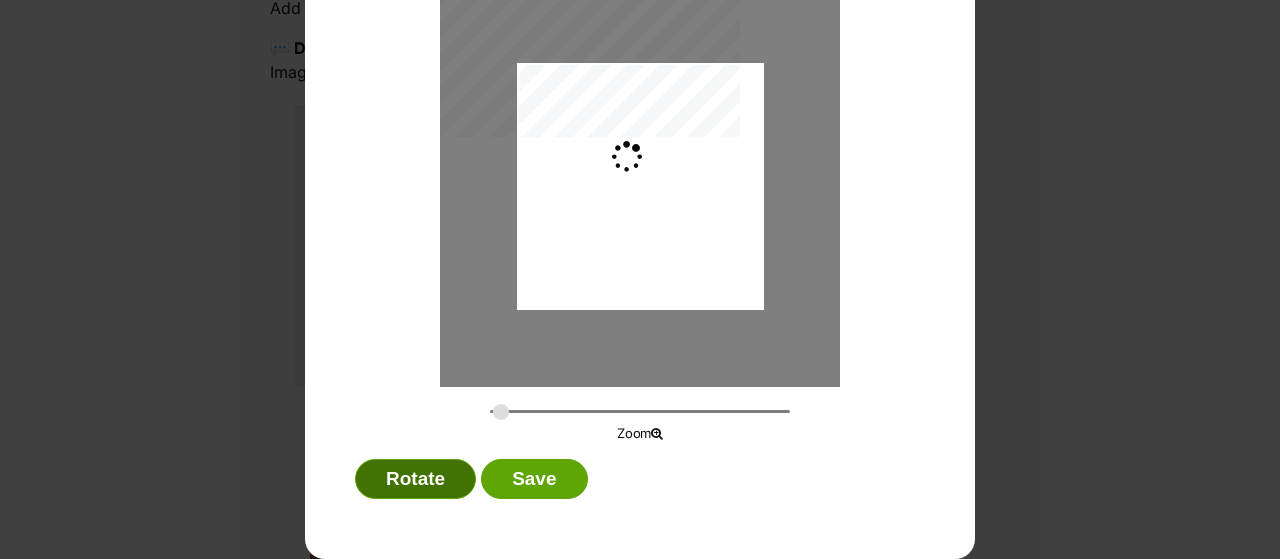 type on "0.2744" 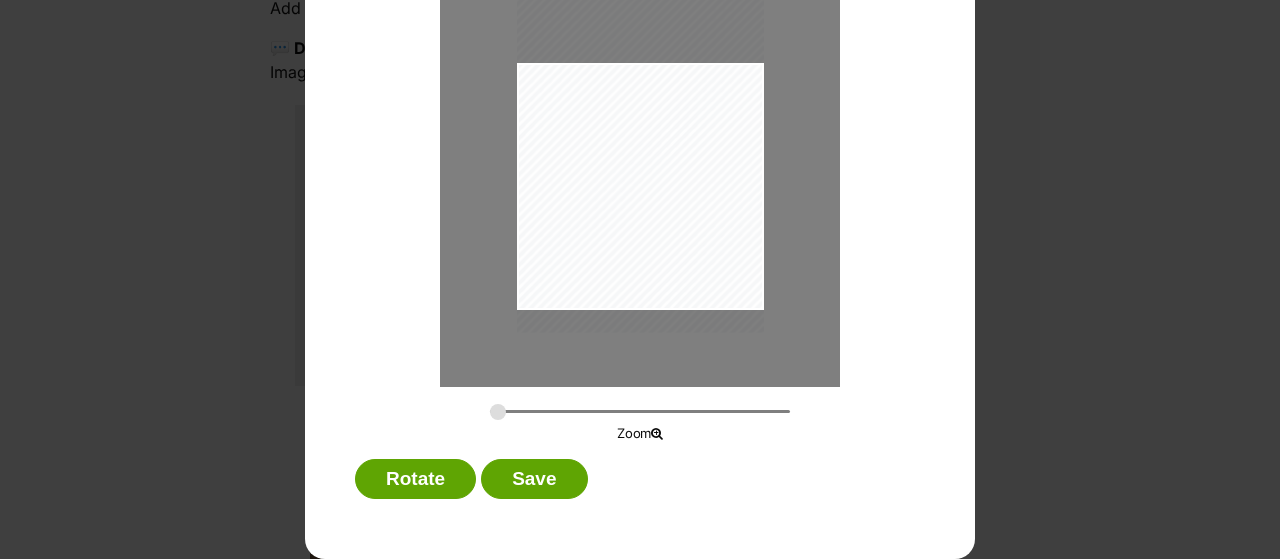 drag, startPoint x: 578, startPoint y: 210, endPoint x: 569, endPoint y: 177, distance: 34.20526 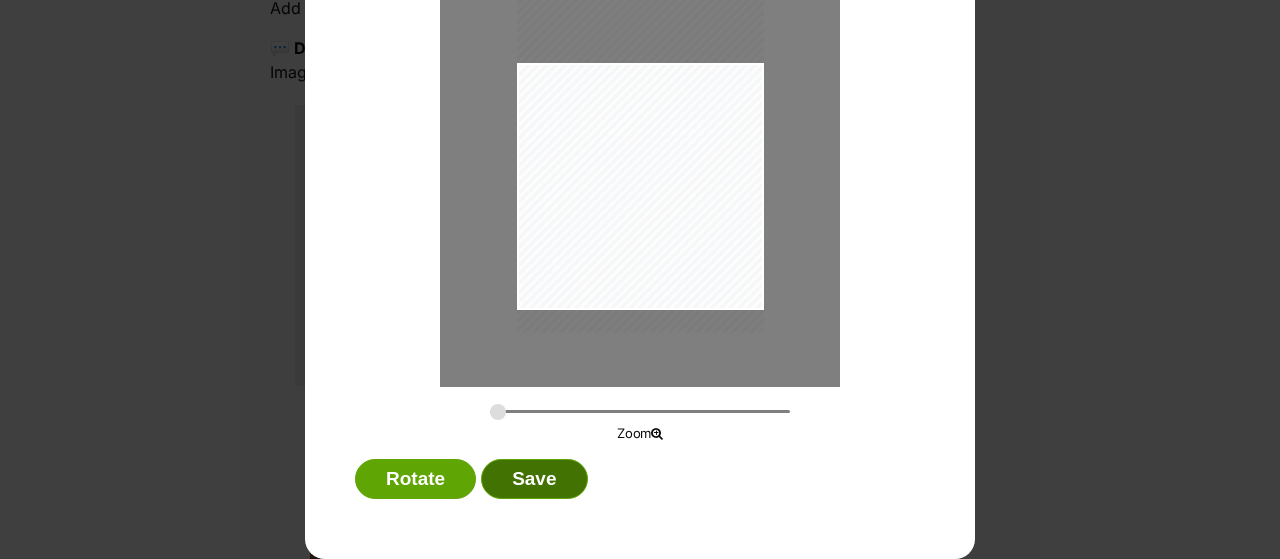 click on "Save" at bounding box center (534, 479) 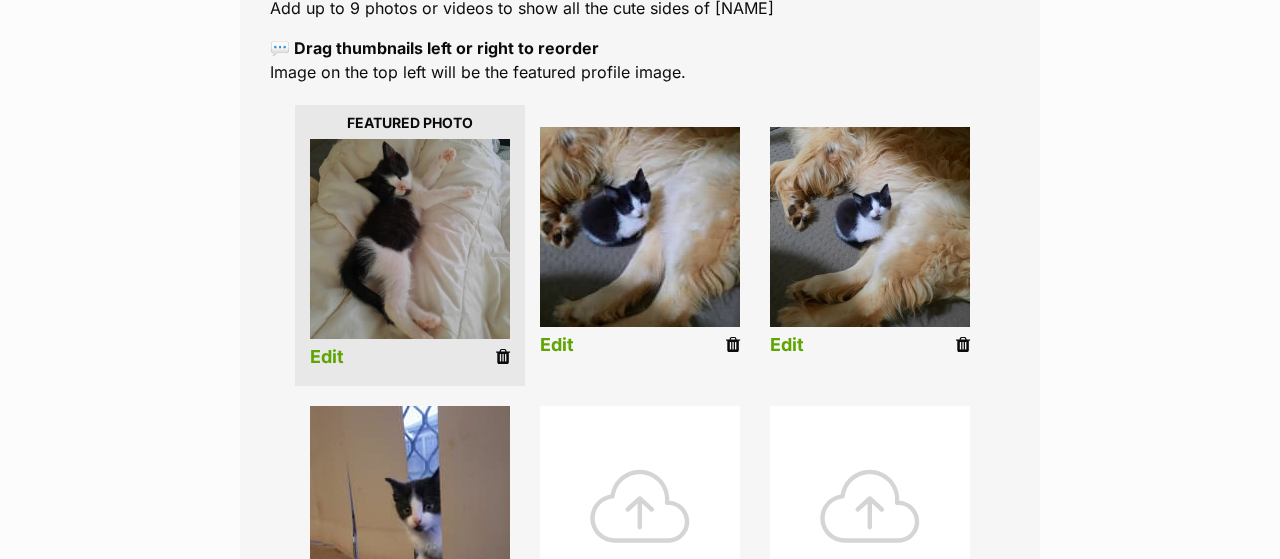 scroll, scrollTop: 416, scrollLeft: 0, axis: vertical 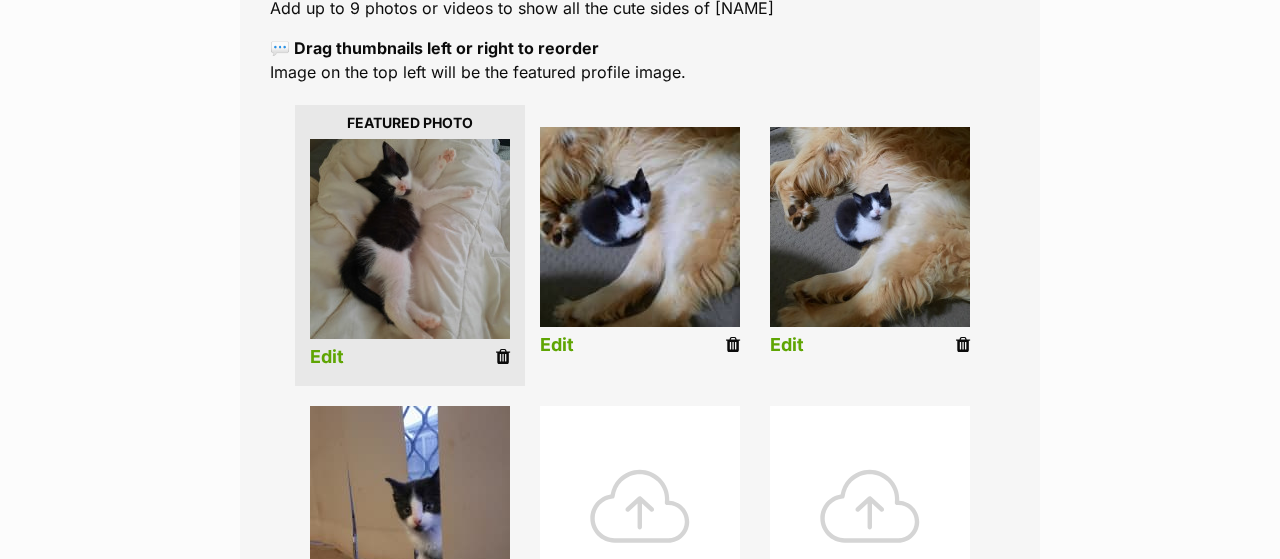 click at bounding box center (640, 227) 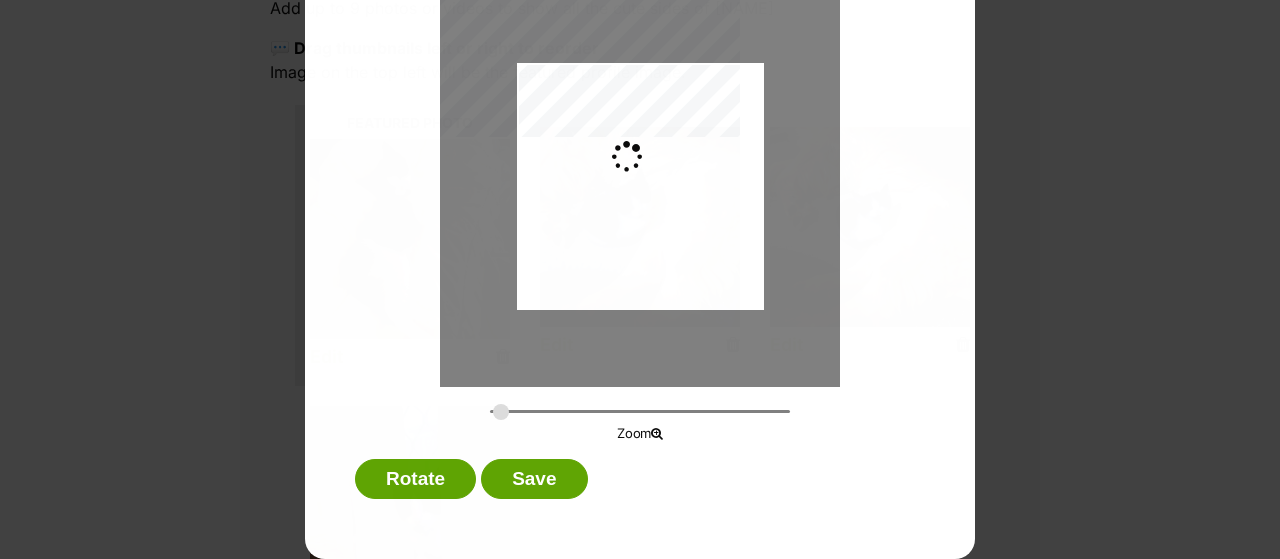 scroll, scrollTop: 0, scrollLeft: 0, axis: both 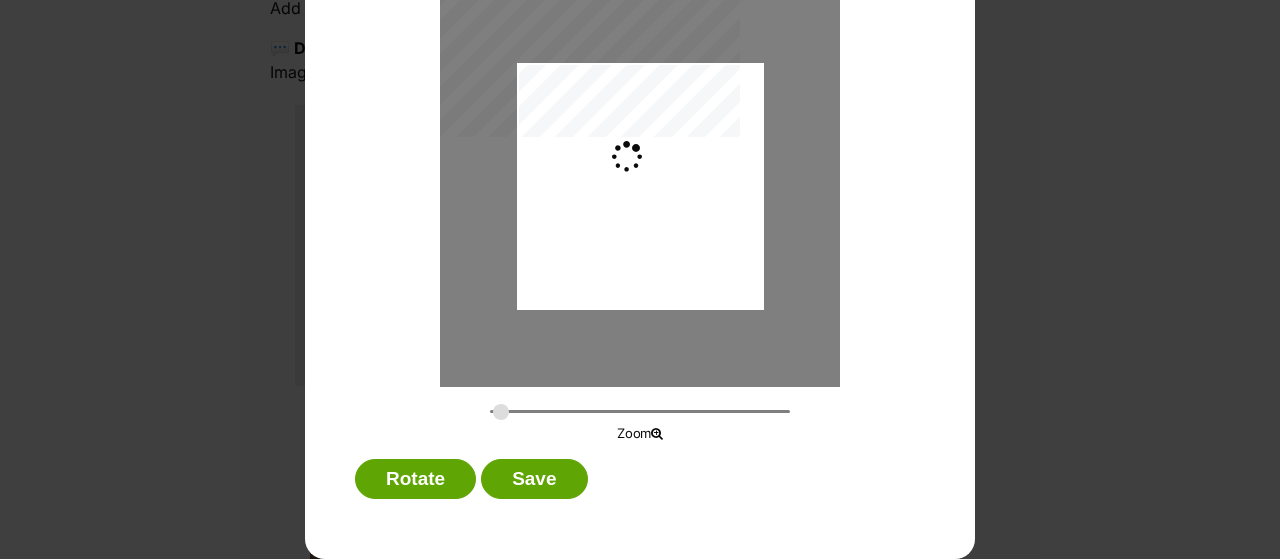 type on "0.2744" 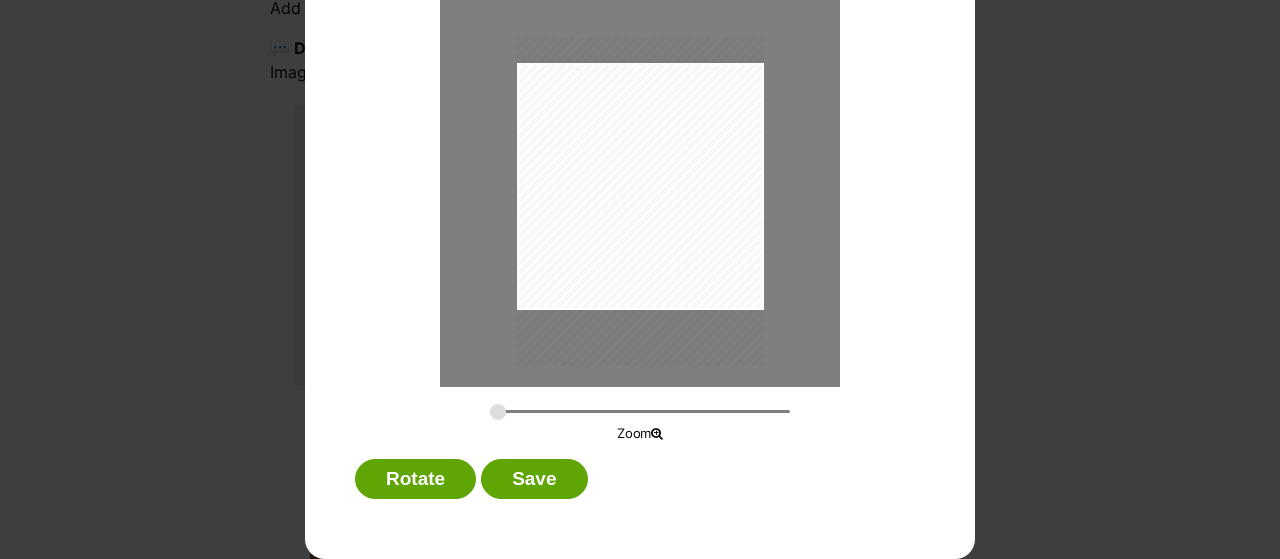 drag, startPoint x: 596, startPoint y: 193, endPoint x: 587, endPoint y: 208, distance: 17.492855 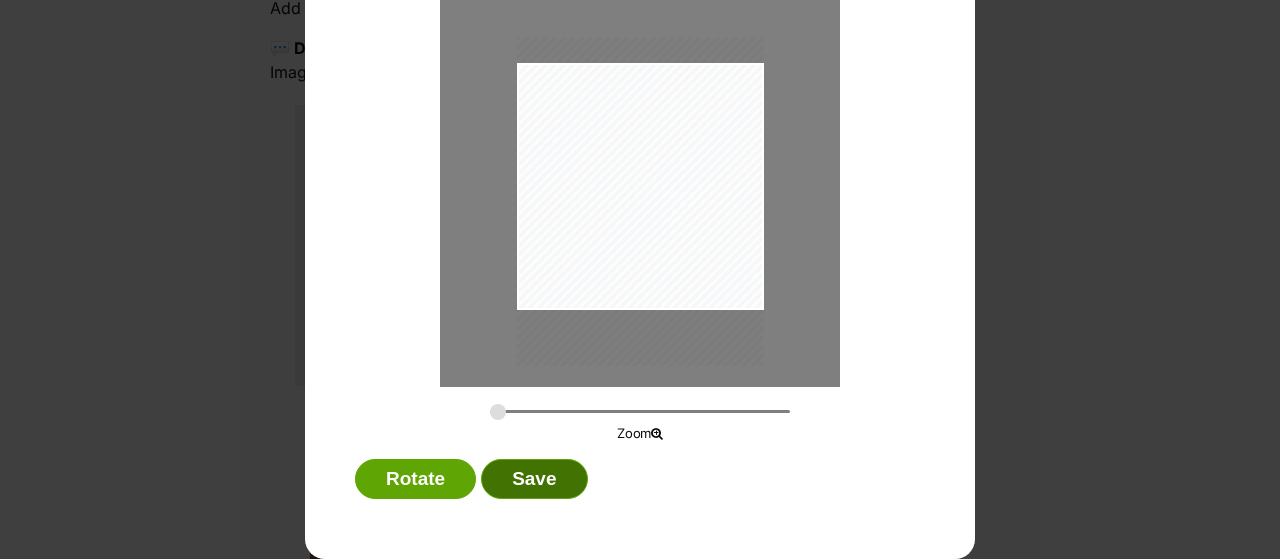 click on "Save" at bounding box center [534, 479] 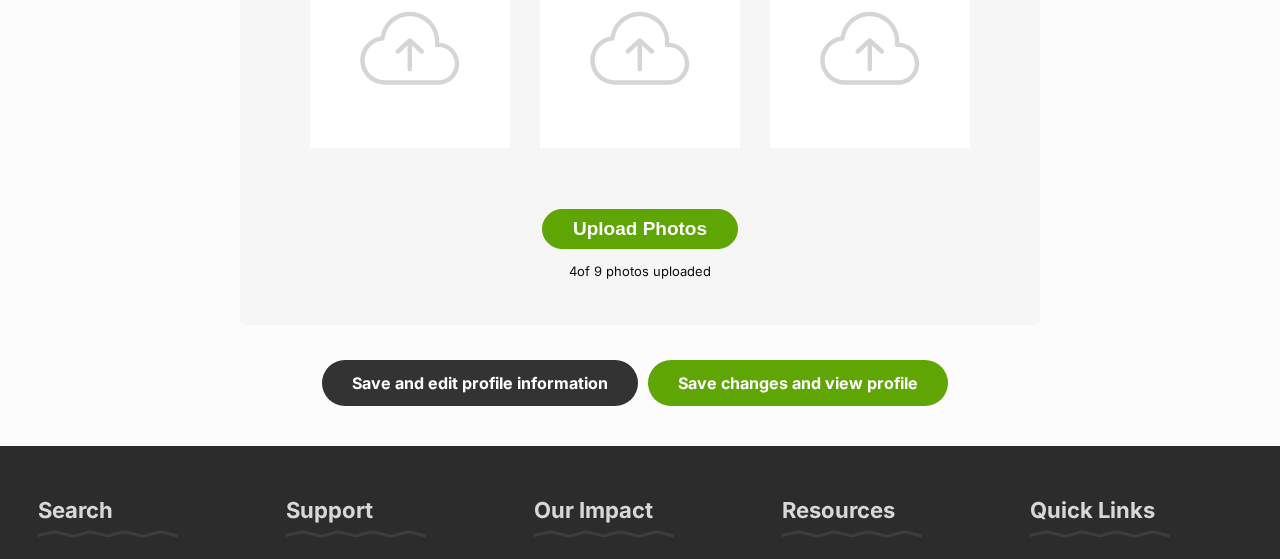 scroll, scrollTop: 1144, scrollLeft: 0, axis: vertical 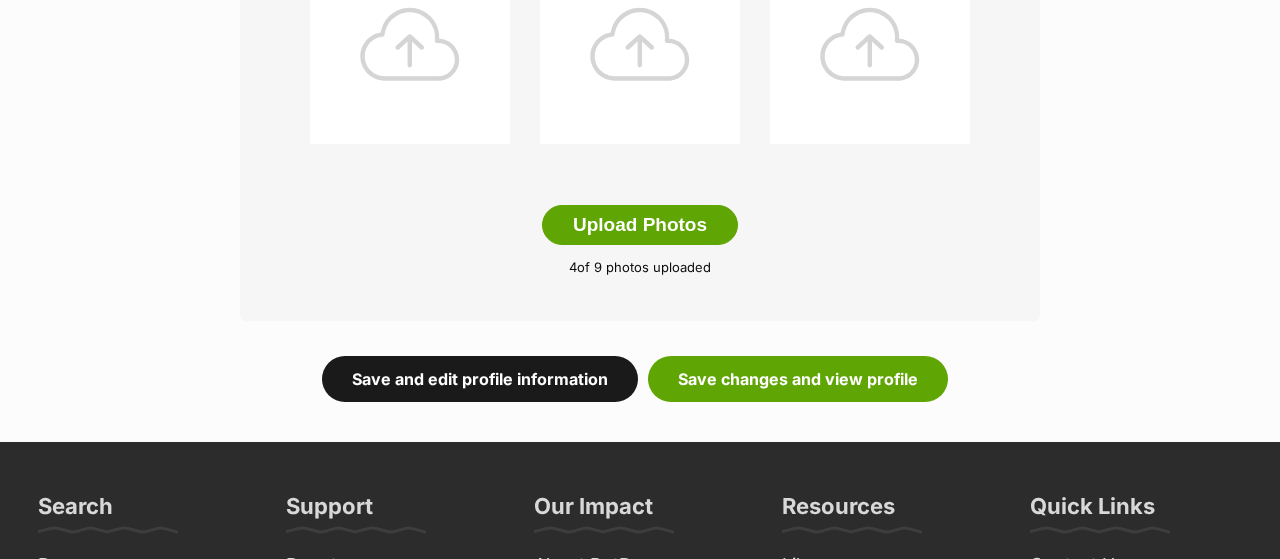 click on "Save and edit profile information" at bounding box center [480, 379] 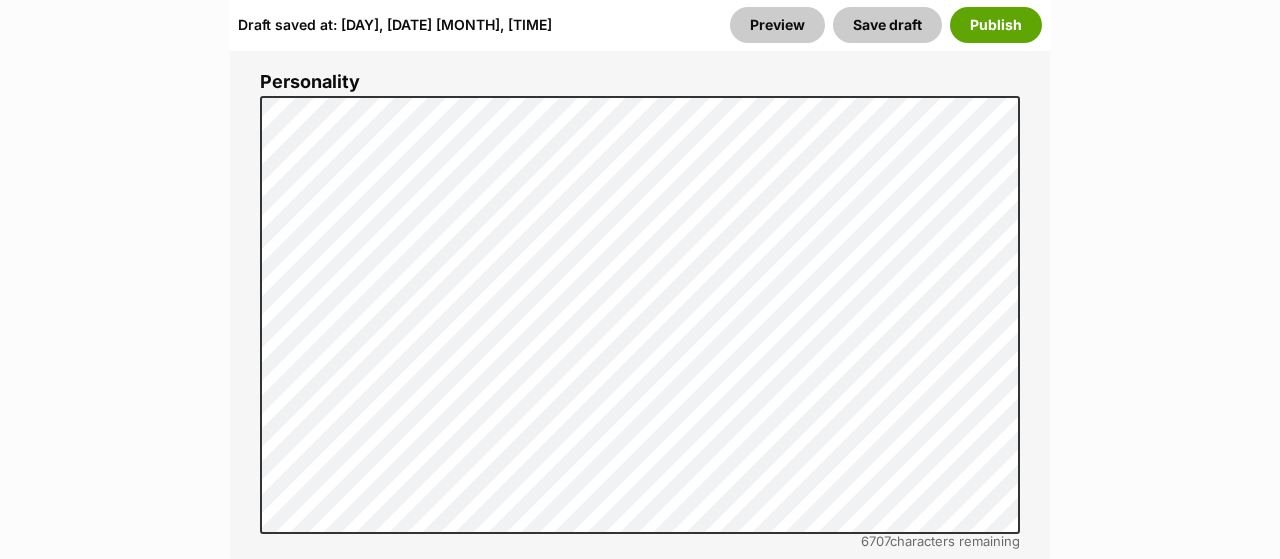 scroll, scrollTop: 1560, scrollLeft: 0, axis: vertical 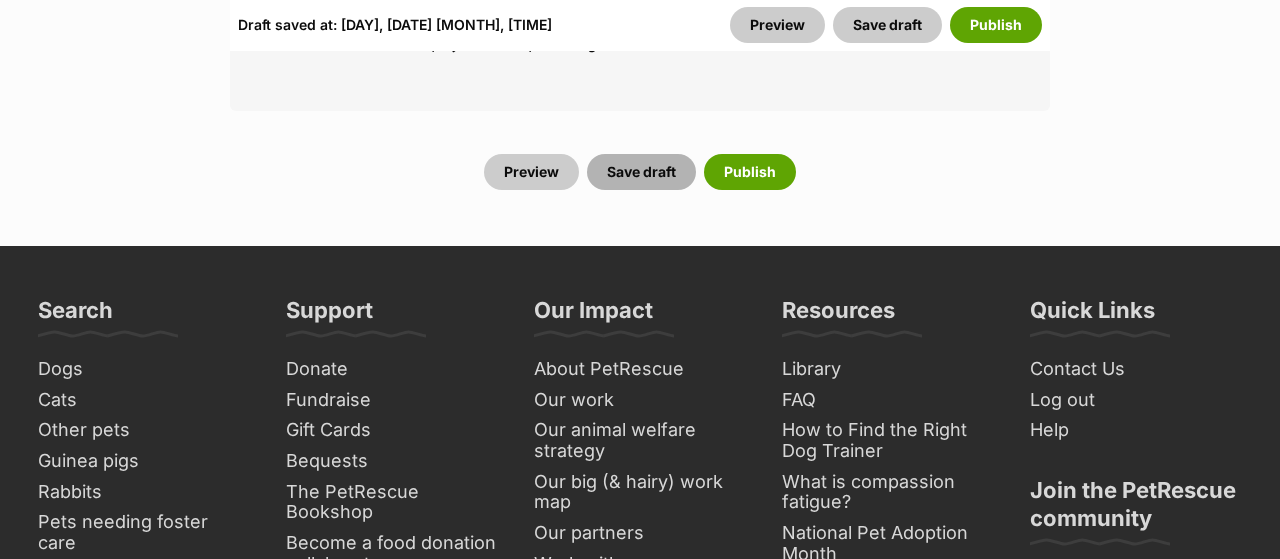 click on "Save draft" at bounding box center [641, 172] 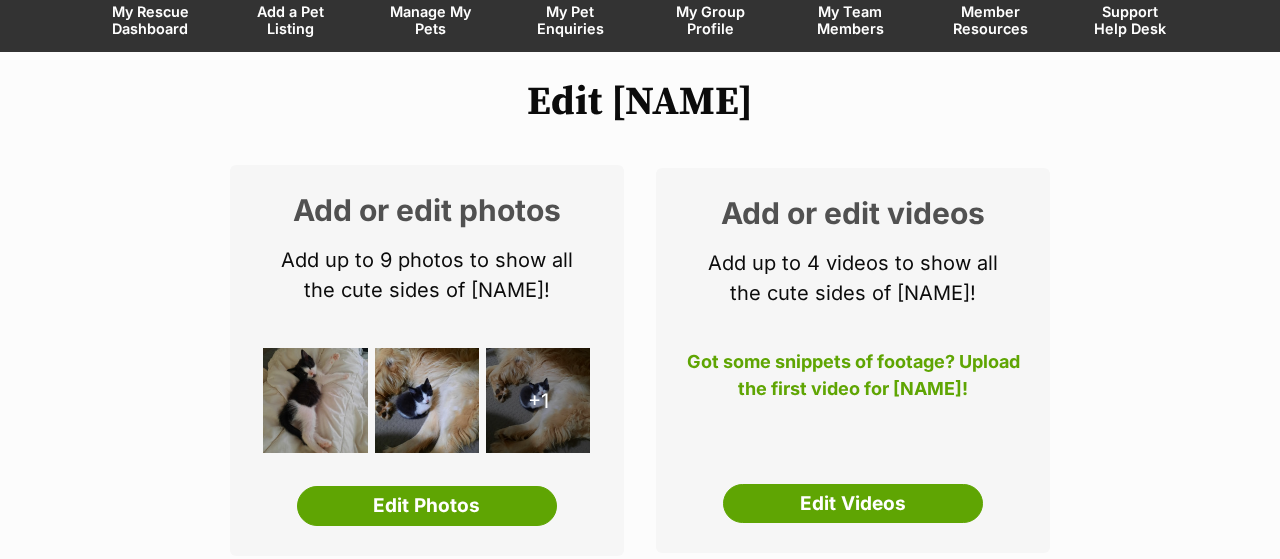 scroll, scrollTop: 0, scrollLeft: 0, axis: both 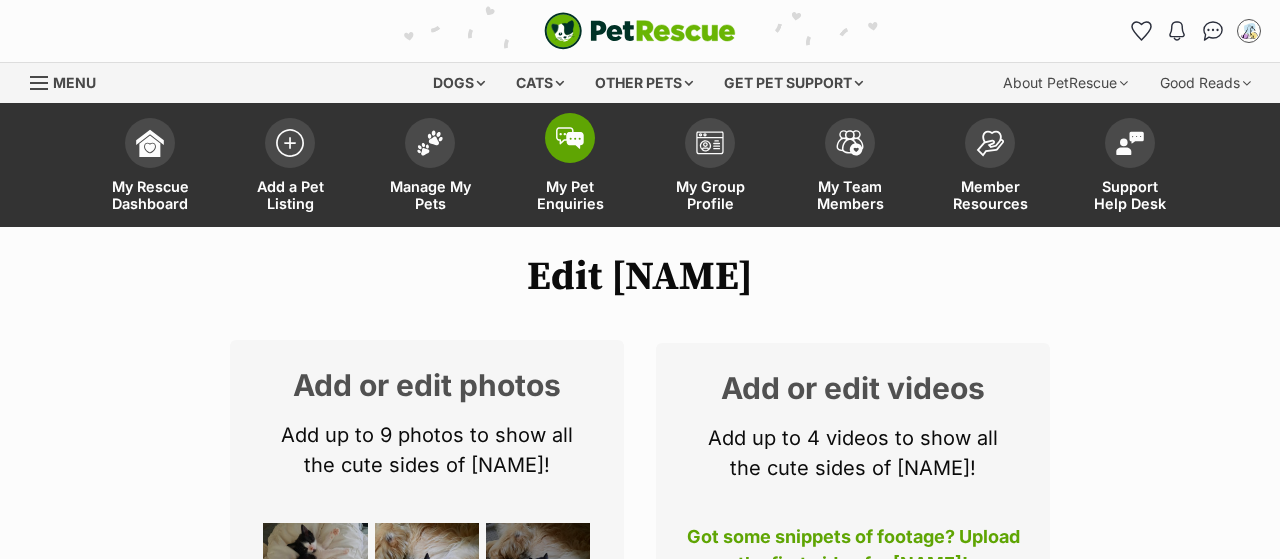 click on "My Pet Enquiries" at bounding box center (570, 195) 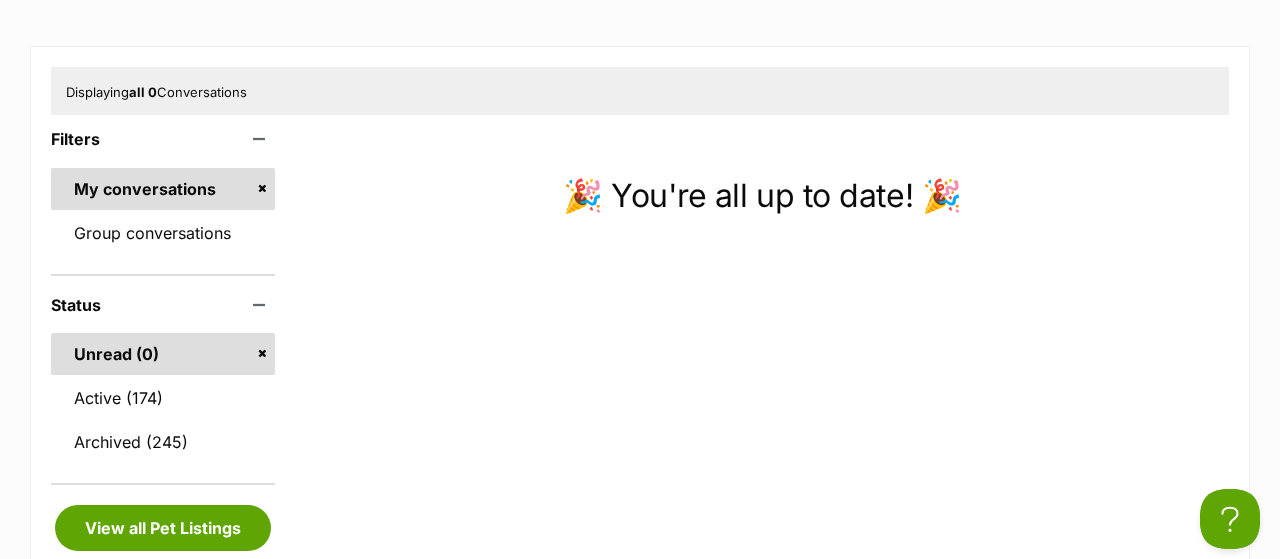 scroll, scrollTop: 104, scrollLeft: 0, axis: vertical 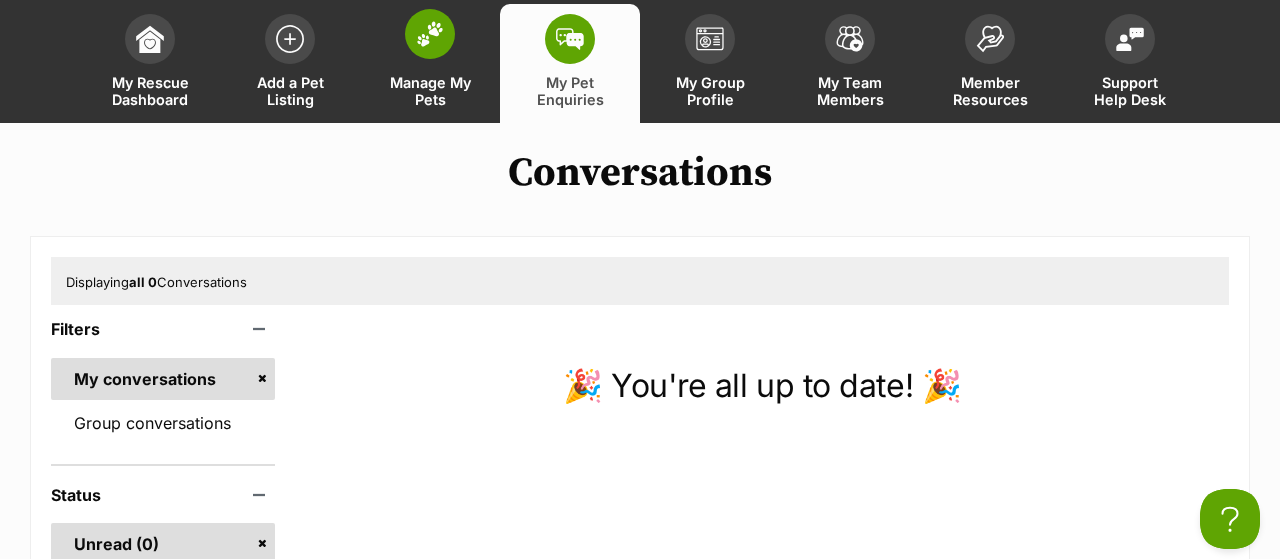 click on "Manage My Pets" at bounding box center (430, 91) 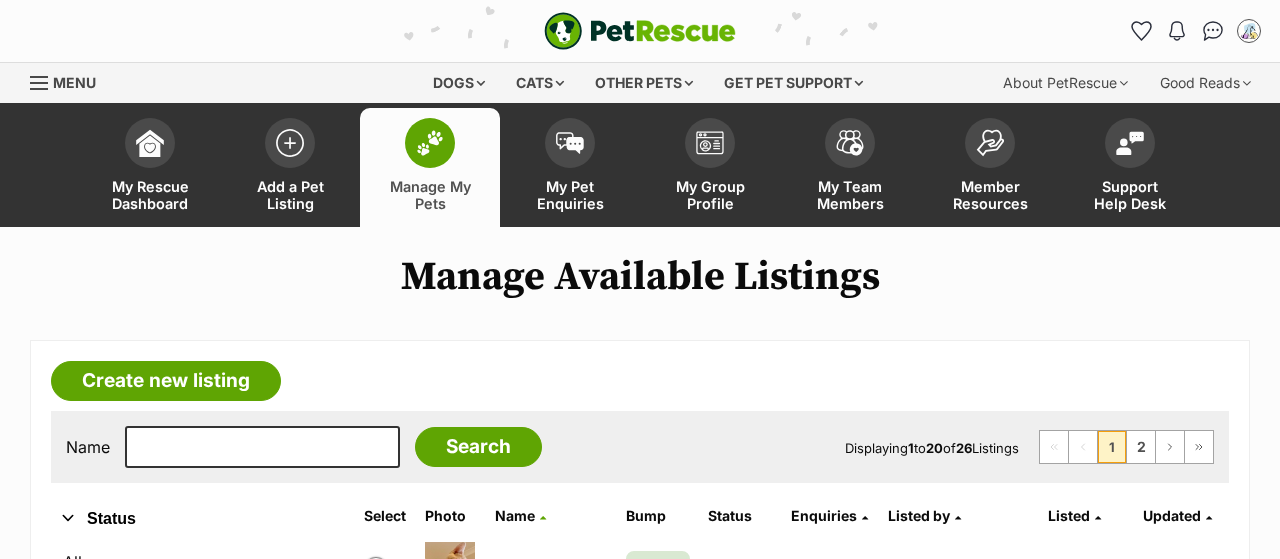 scroll, scrollTop: 312, scrollLeft: 0, axis: vertical 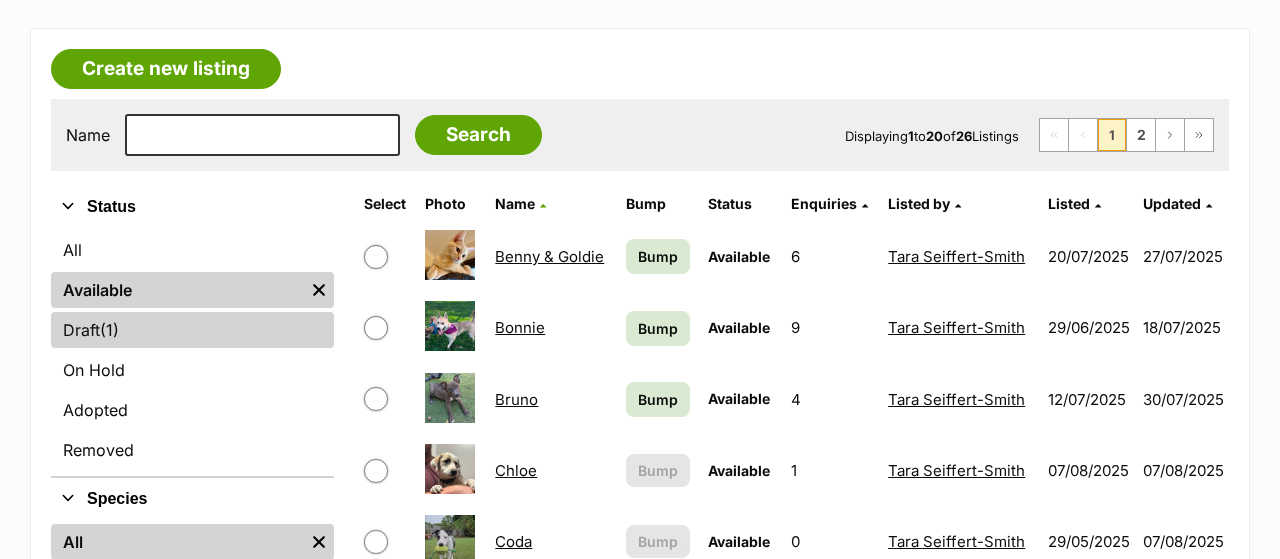 click on "Draft
(1)
Items" at bounding box center [192, 330] 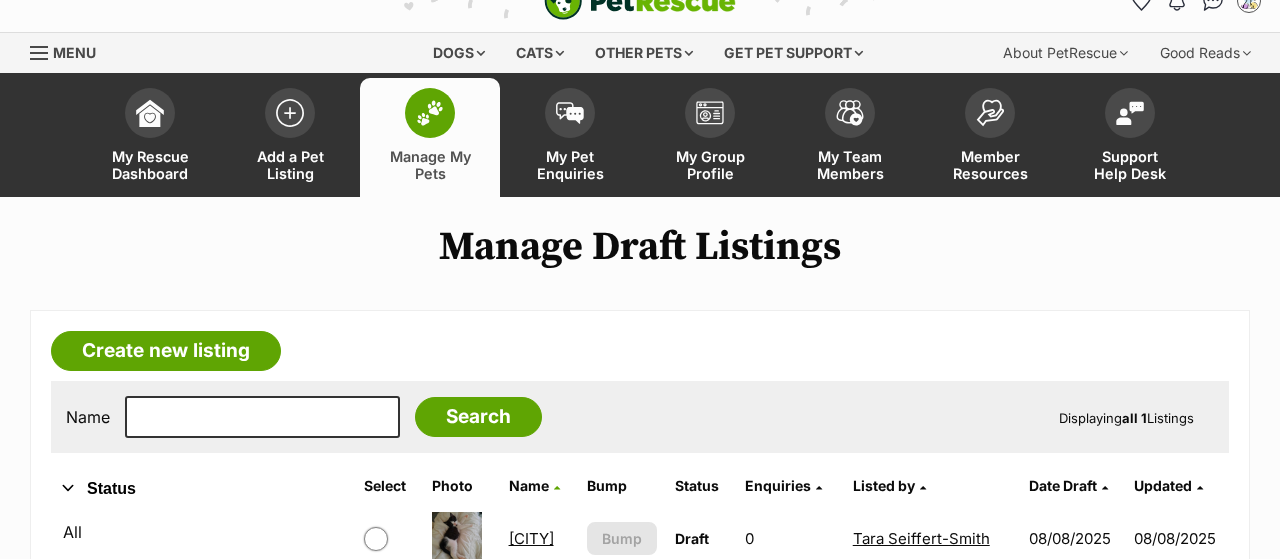 scroll, scrollTop: 0, scrollLeft: 0, axis: both 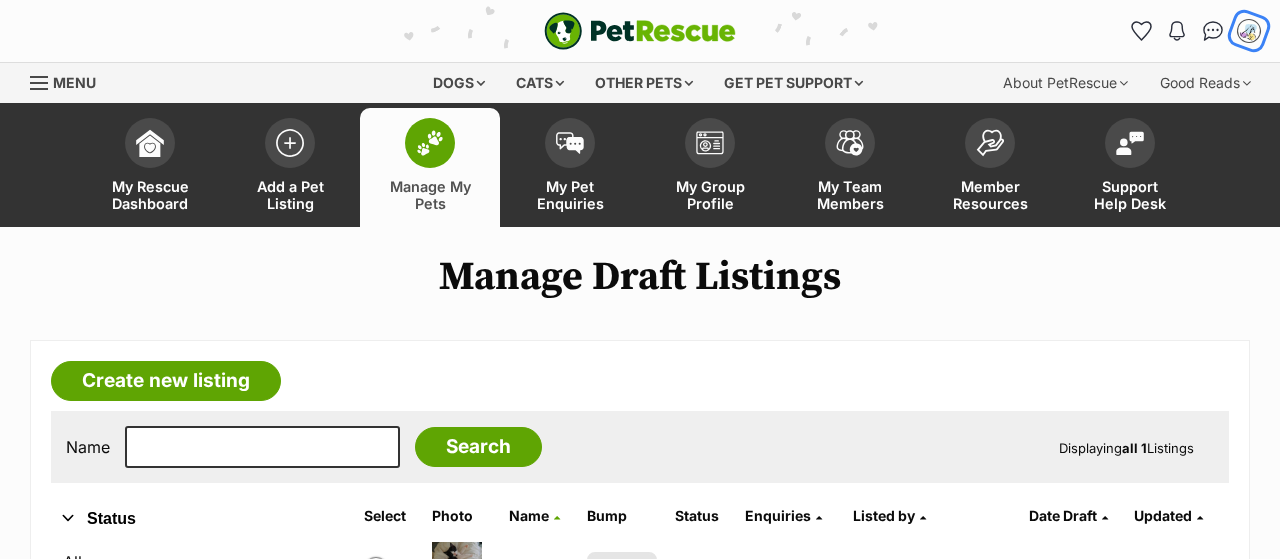 click at bounding box center [1249, 31] 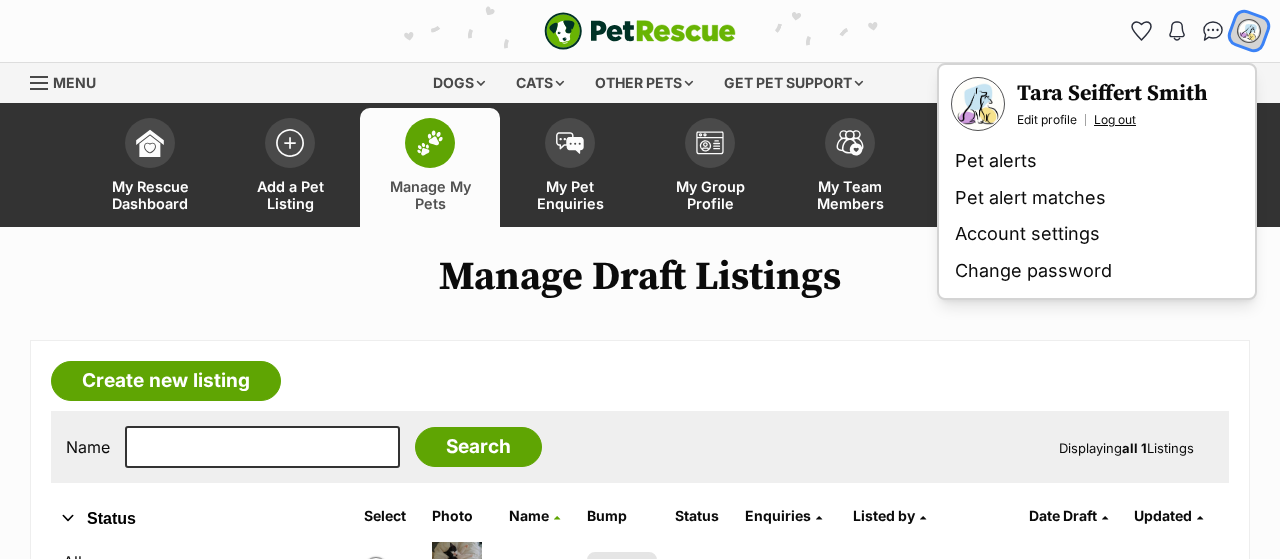 click on "Log out" at bounding box center [1115, 120] 